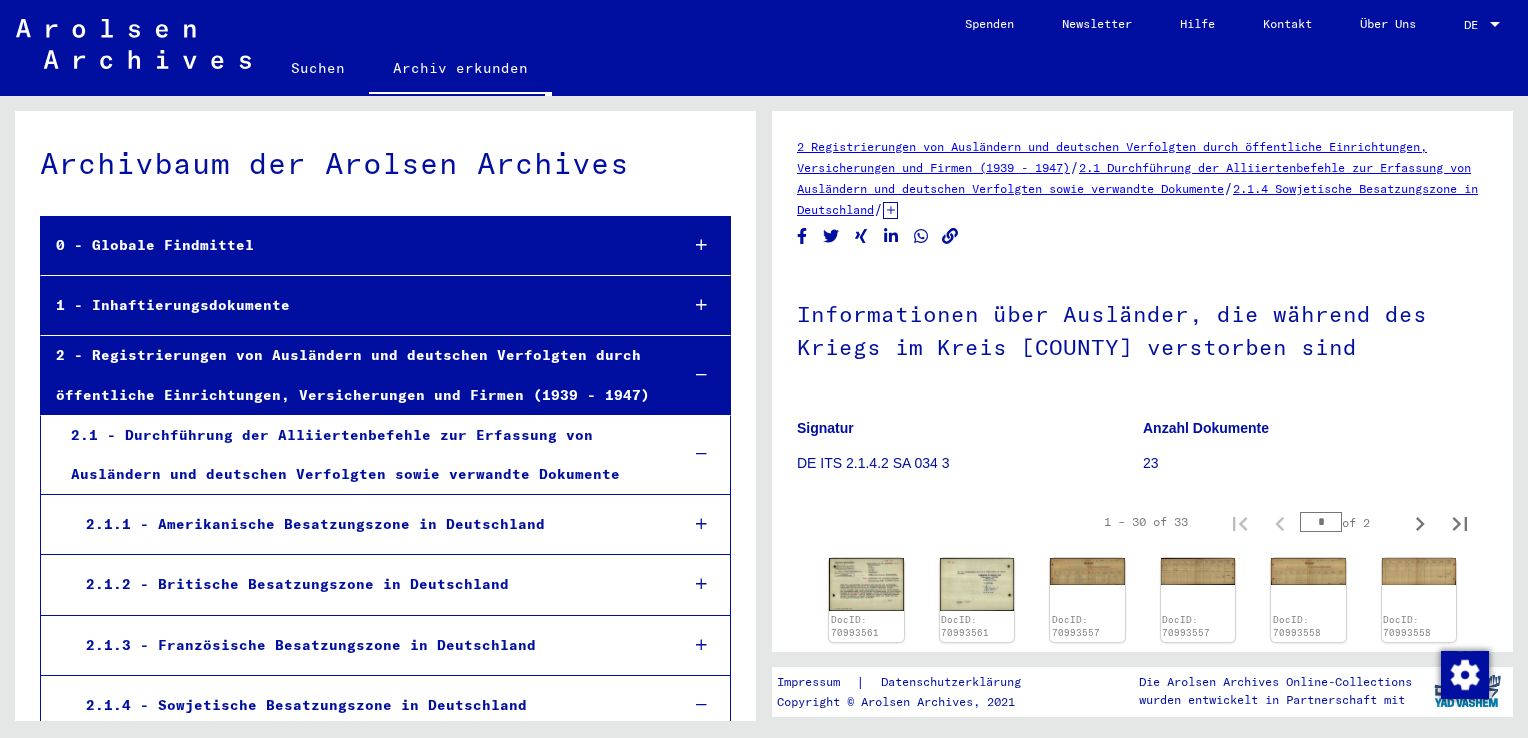 scroll, scrollTop: 0, scrollLeft: 0, axis: both 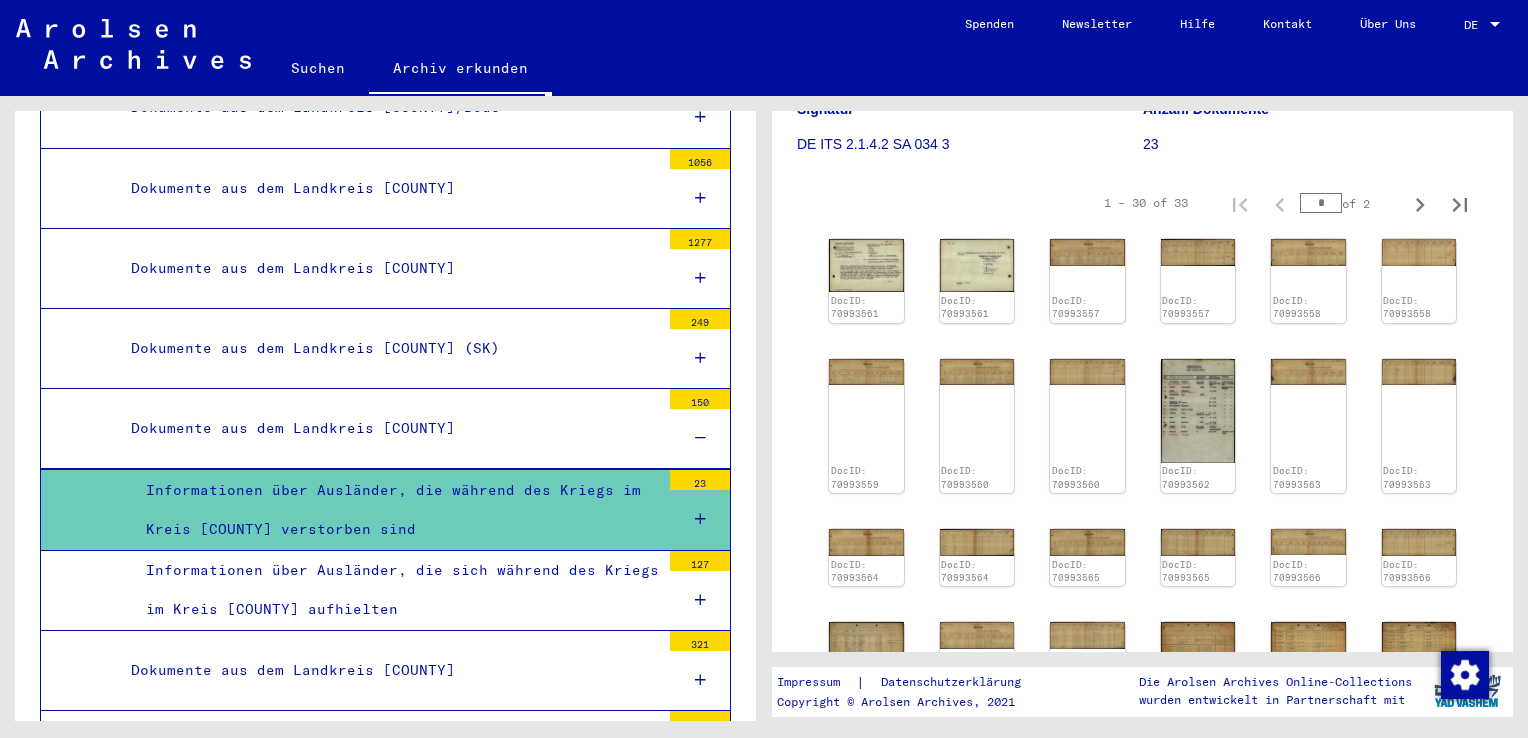 click on "Informationen über Ausländer, die während des Kriegs im Kreis [COUNTY] verstorben sind" at bounding box center [395, 510] 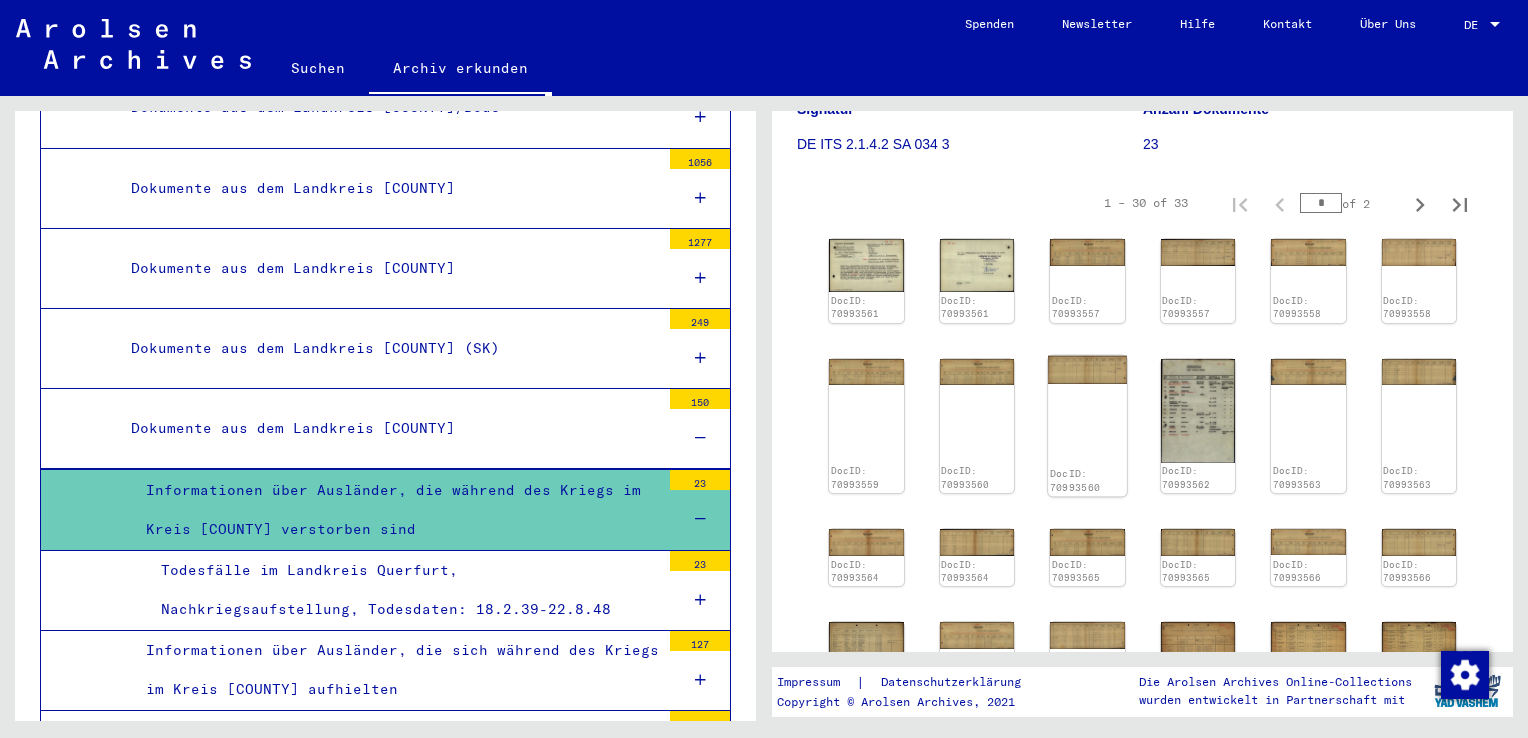 click on "DocID: 70993560" 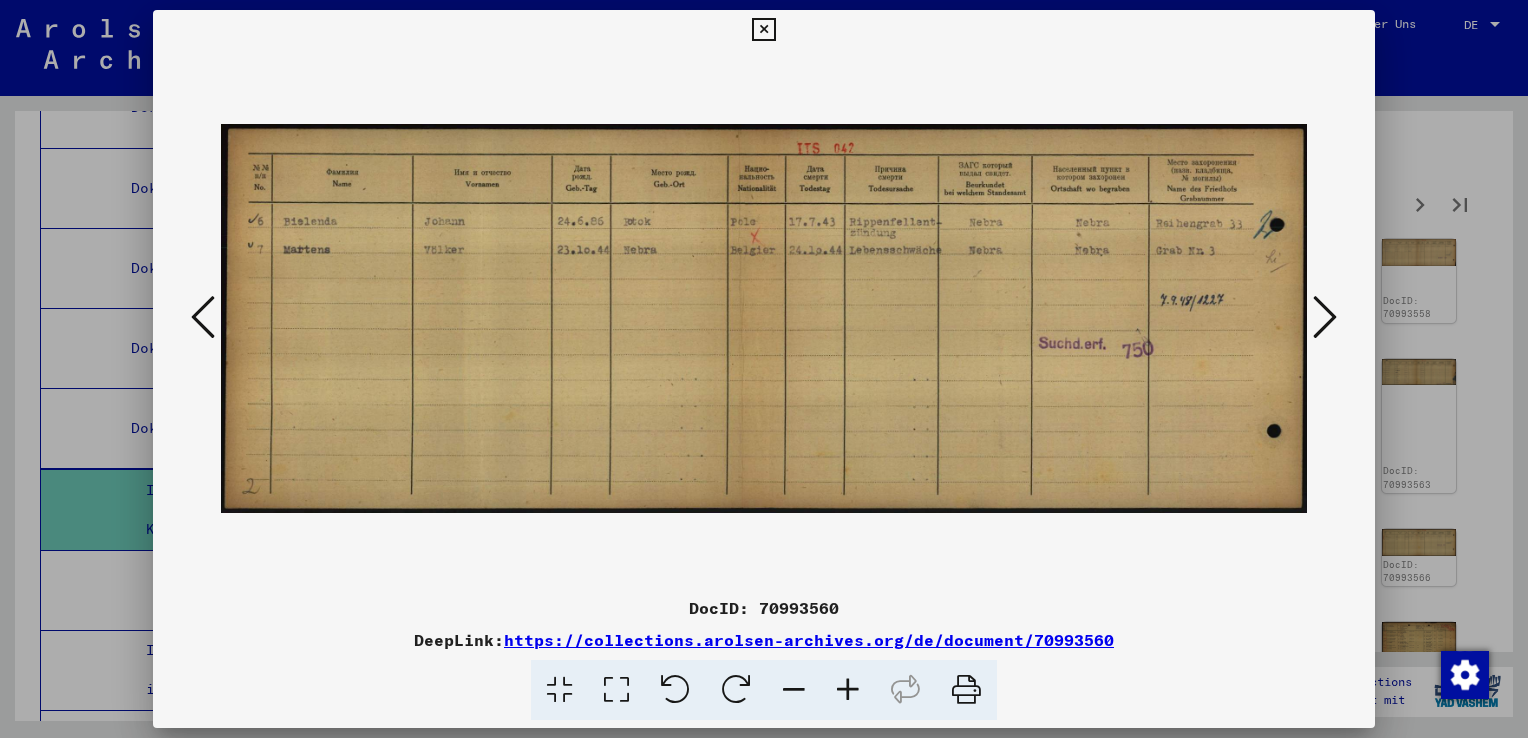 click at bounding box center (203, 317) 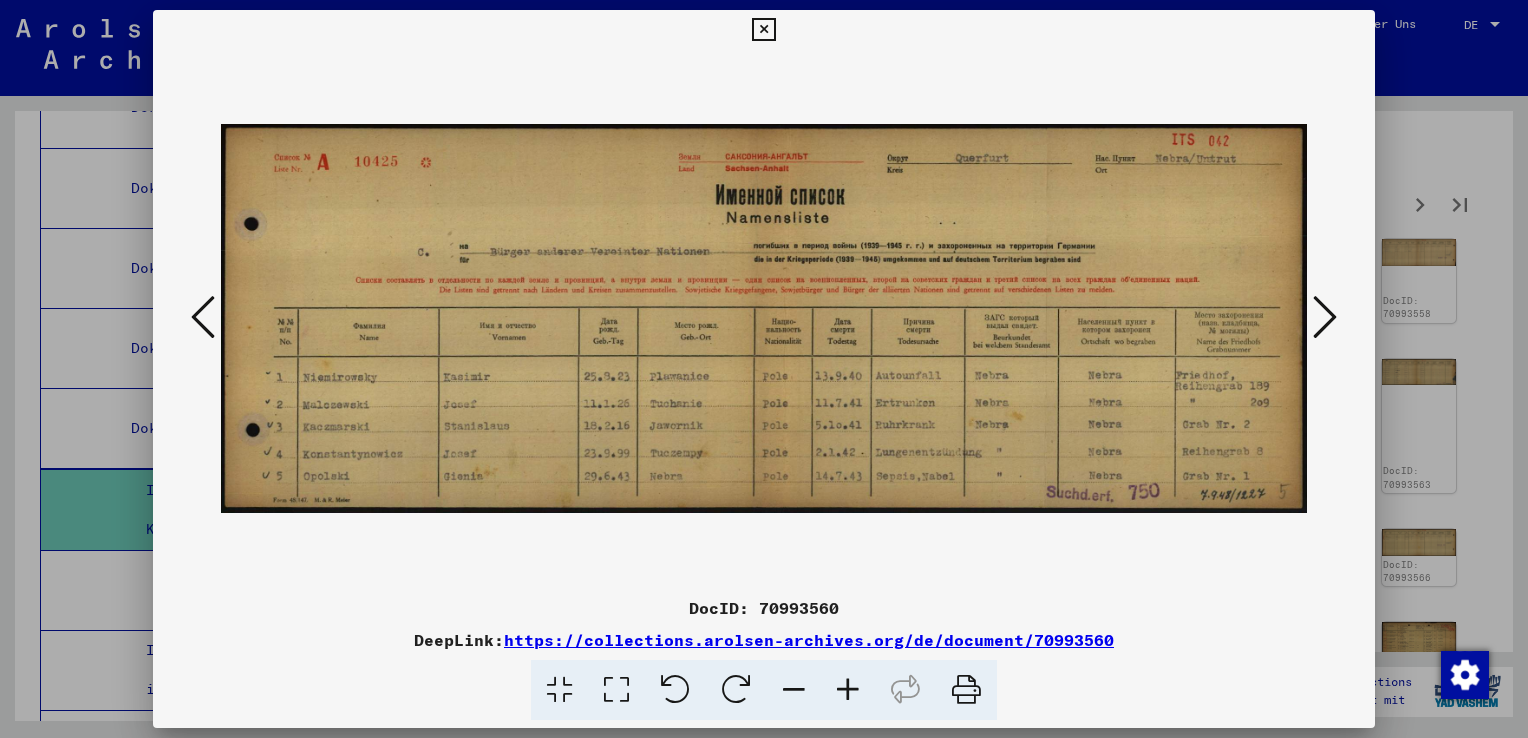 click at bounding box center [1325, 317] 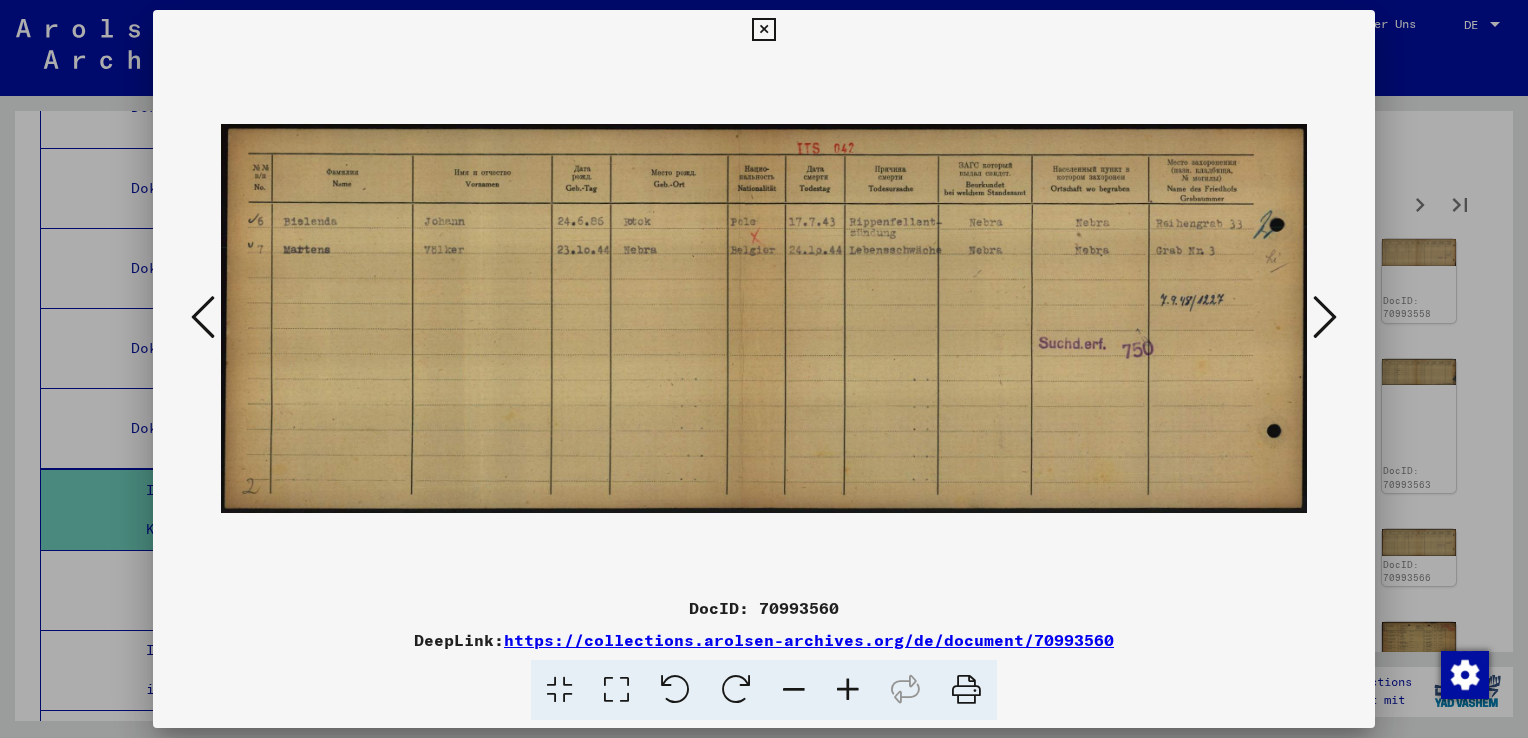 click at bounding box center (764, 319) 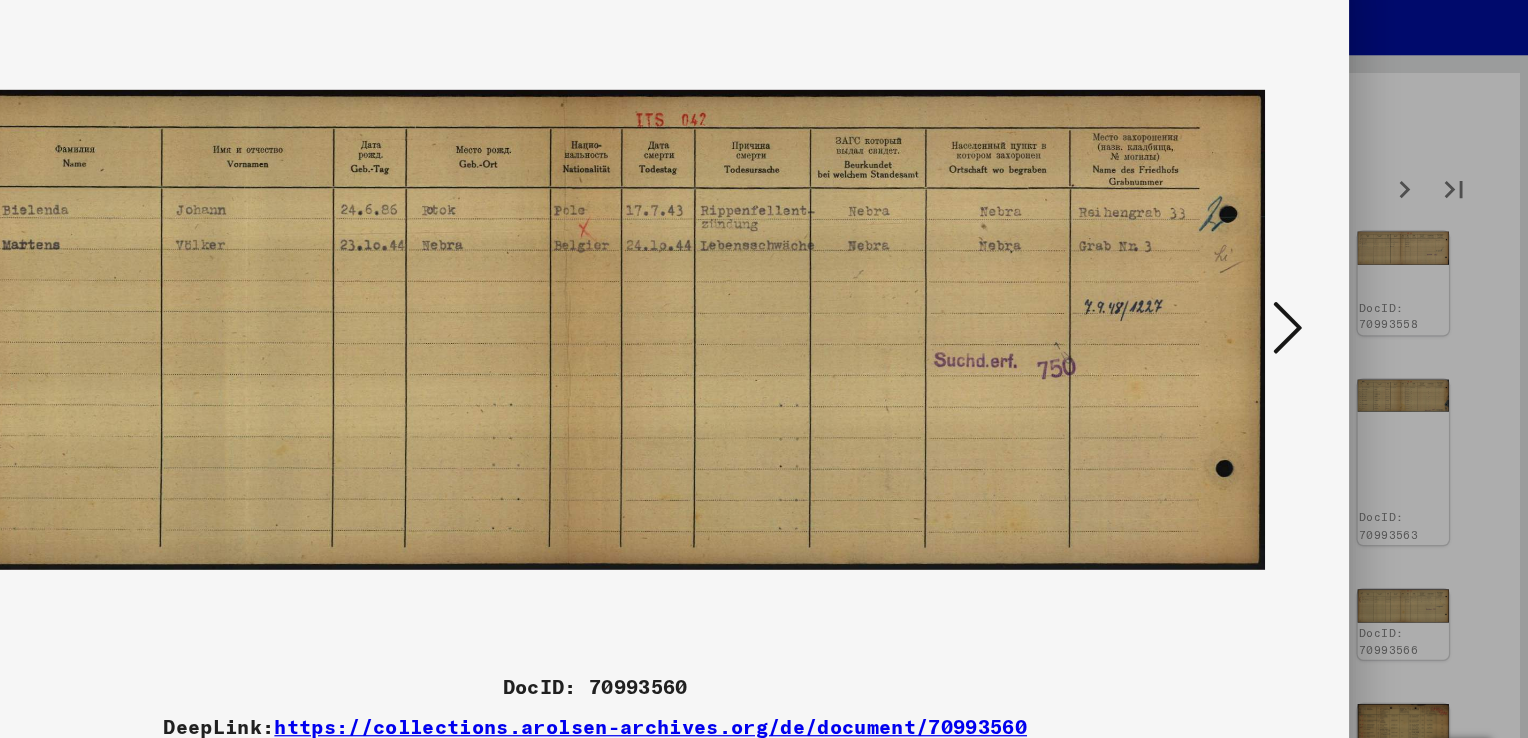 drag, startPoint x: 658, startPoint y: 363, endPoint x: 723, endPoint y: -2, distance: 370.7425 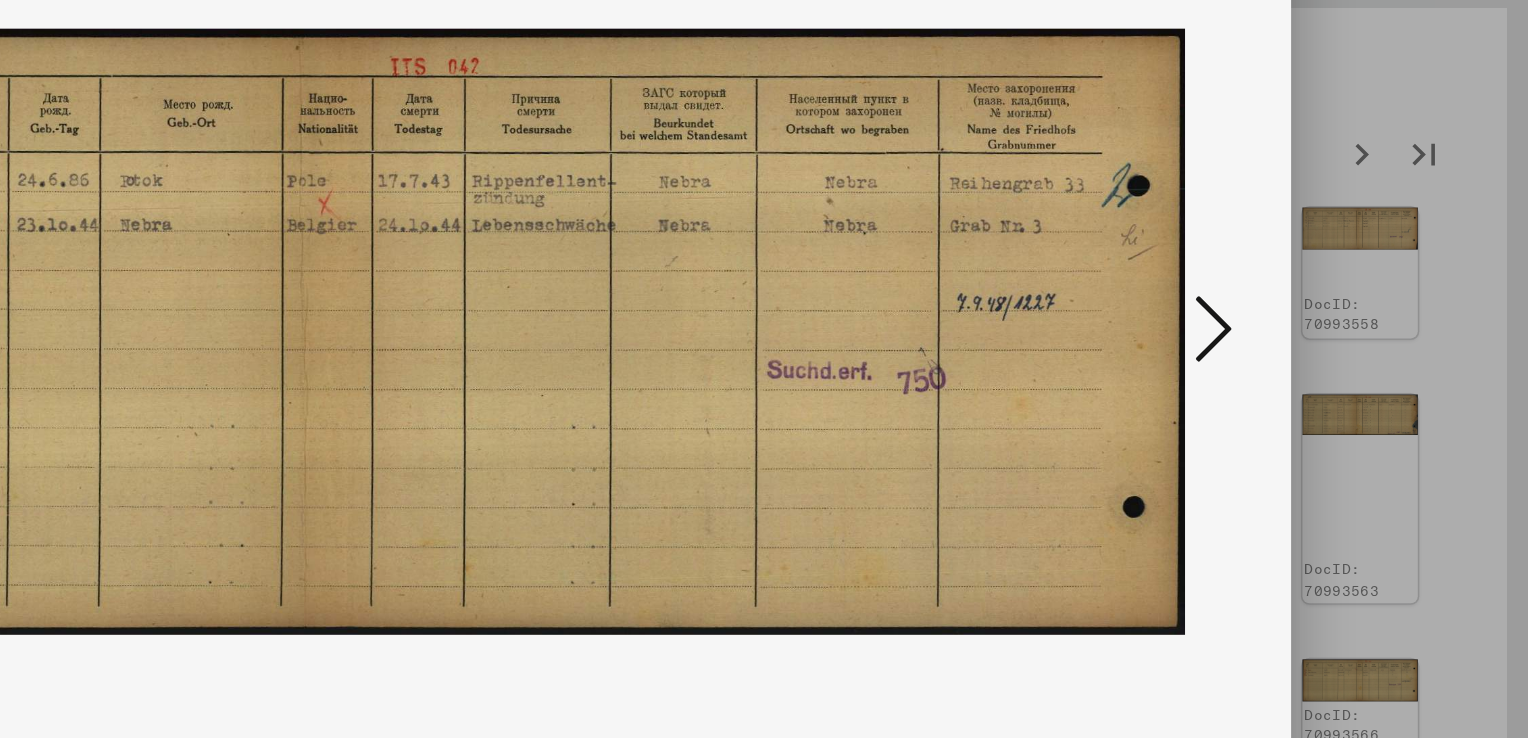 click at bounding box center (764, 319) 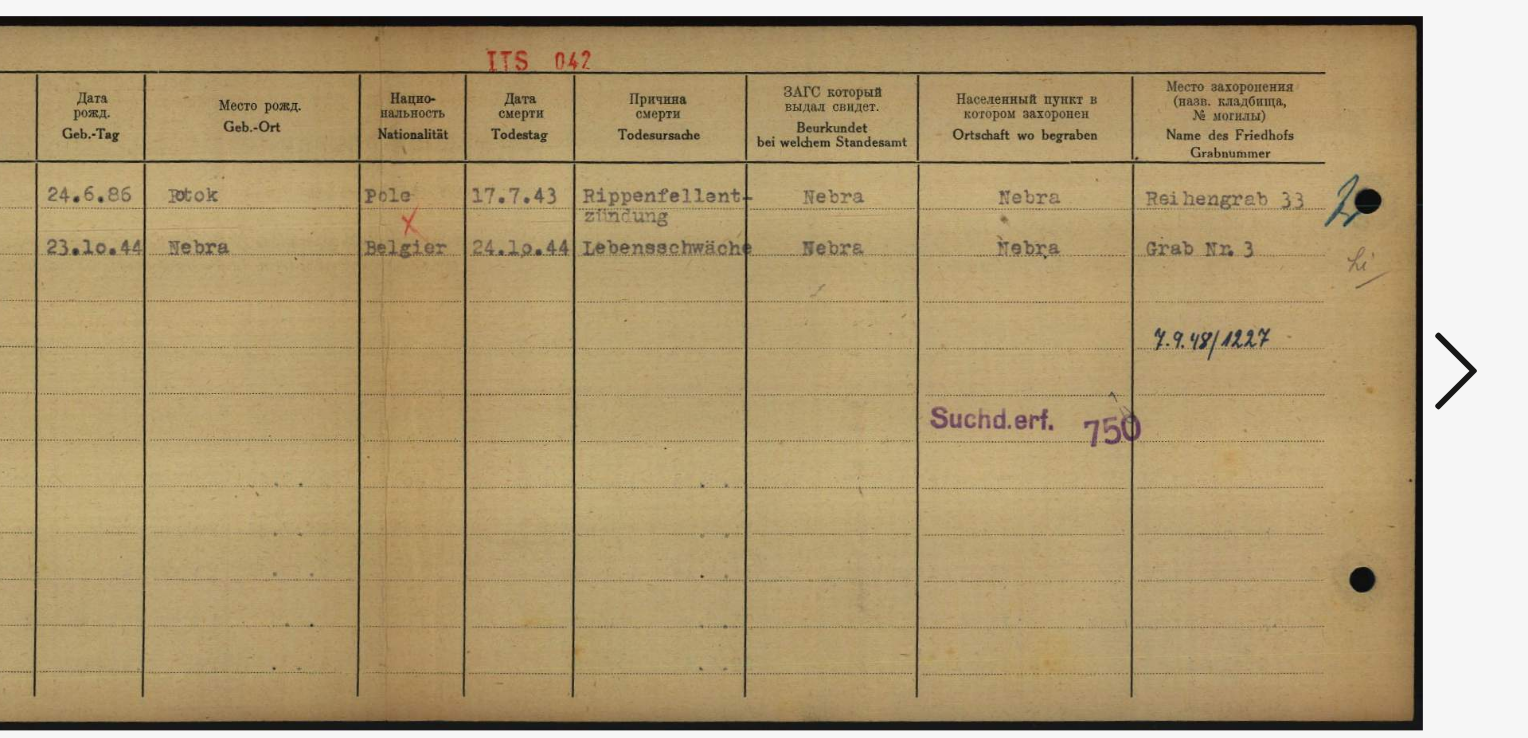 click at bounding box center [764, 319] 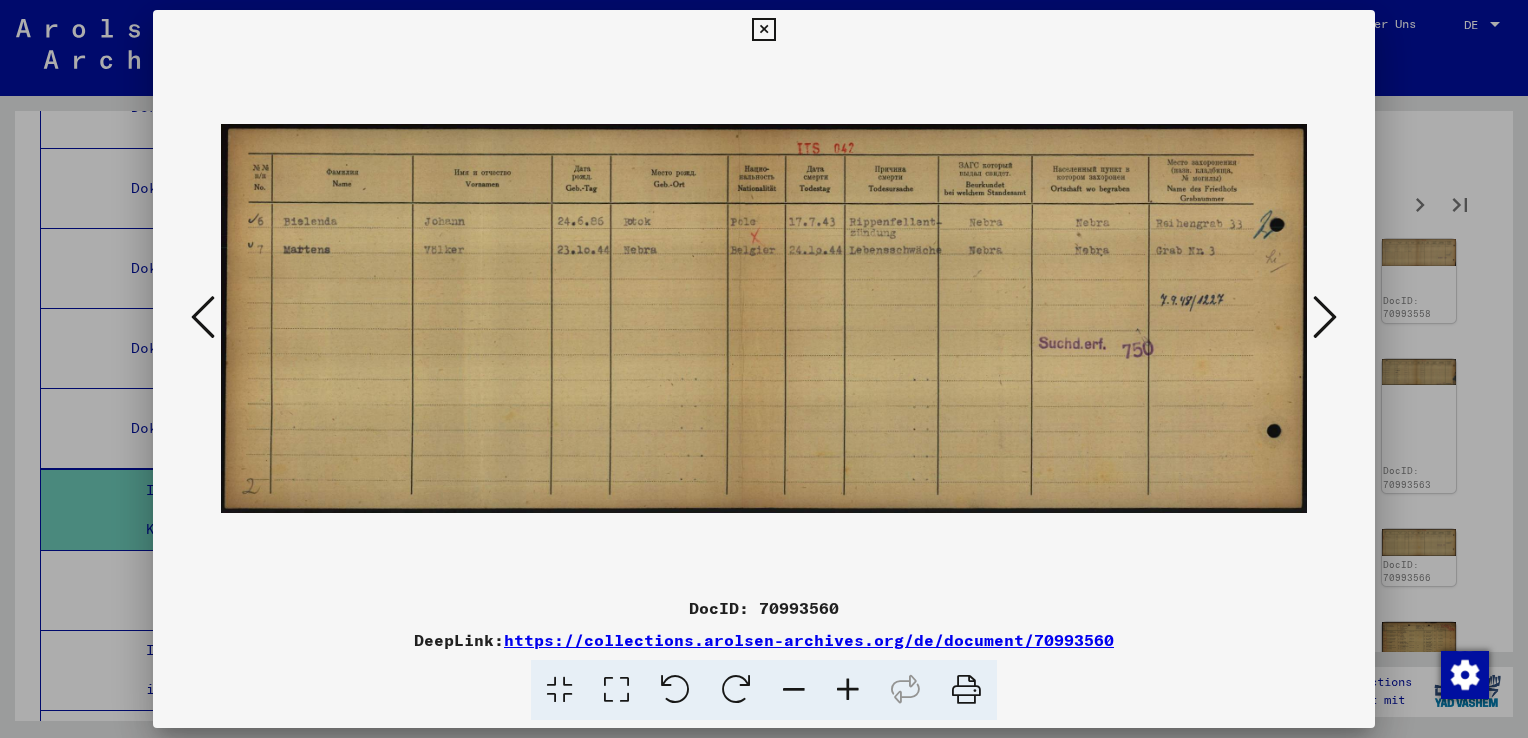 click at bounding box center (764, 319) 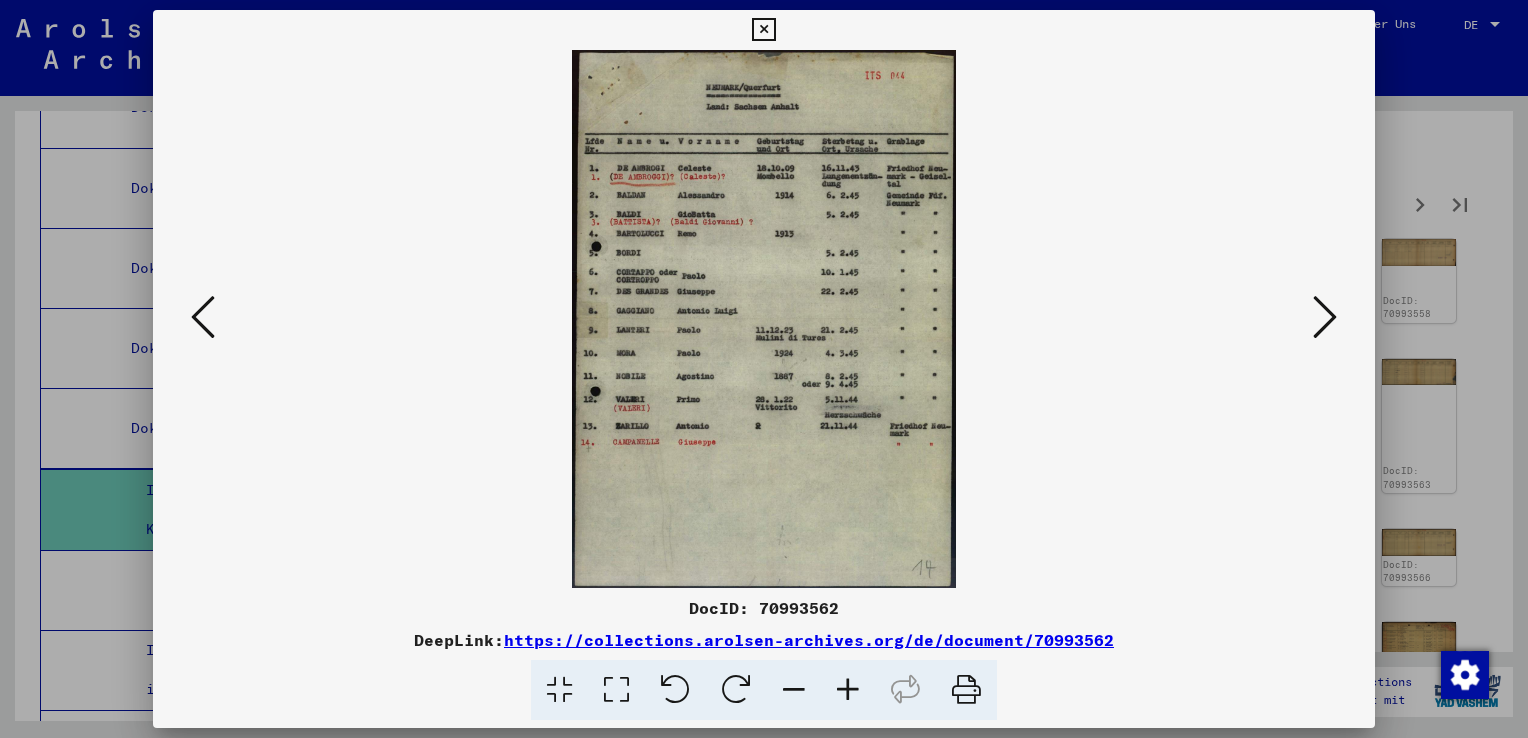 click at bounding box center [1325, 317] 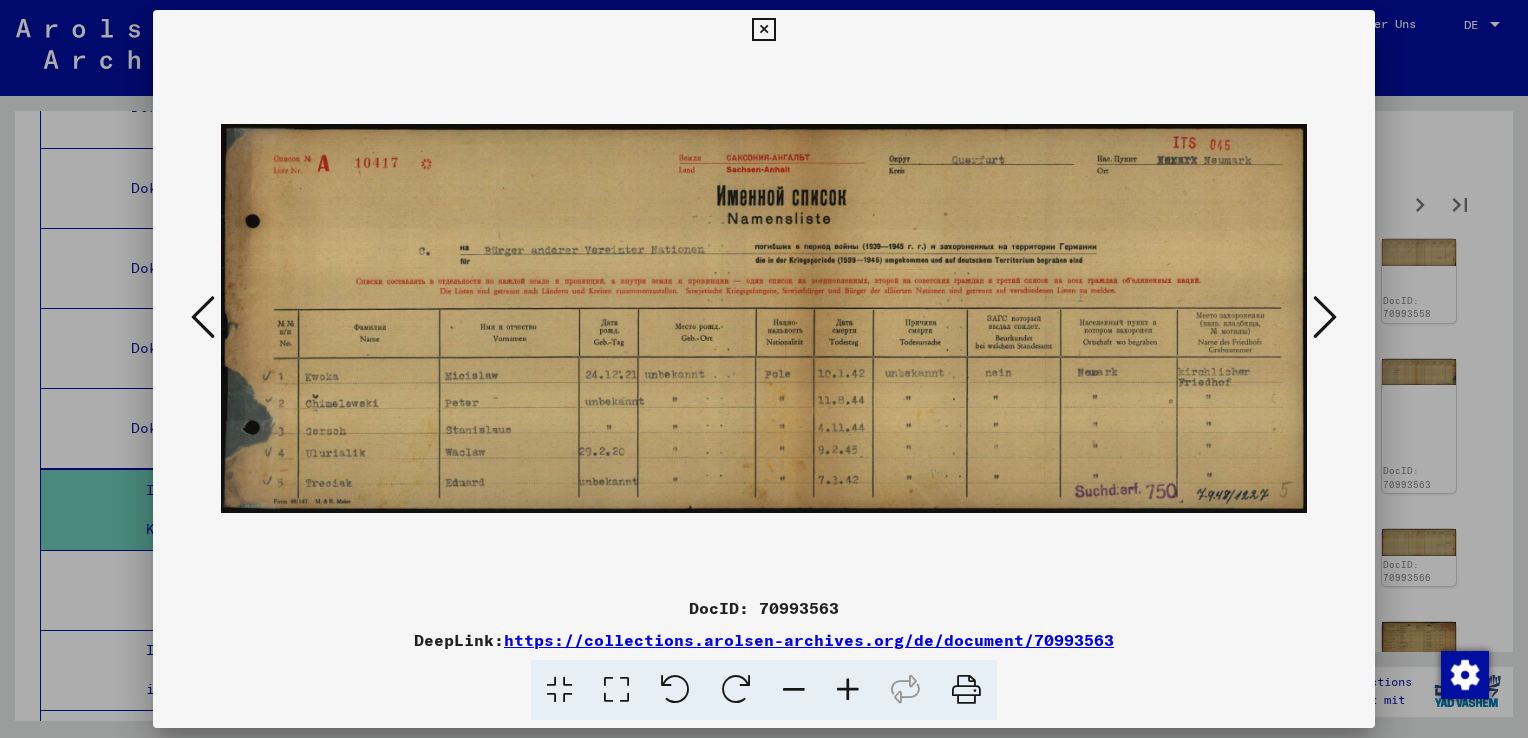 click at bounding box center [764, 319] 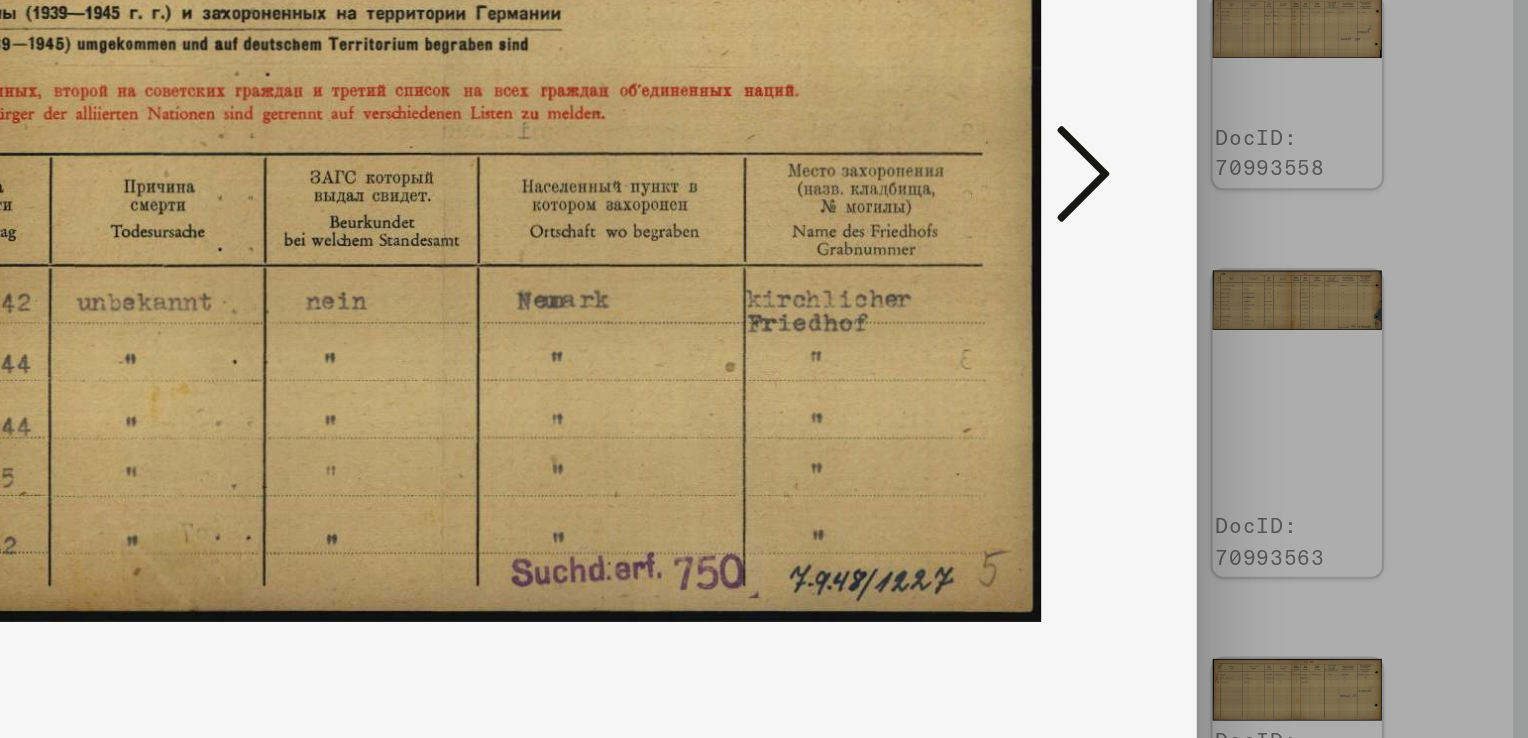 scroll, scrollTop: 0, scrollLeft: 0, axis: both 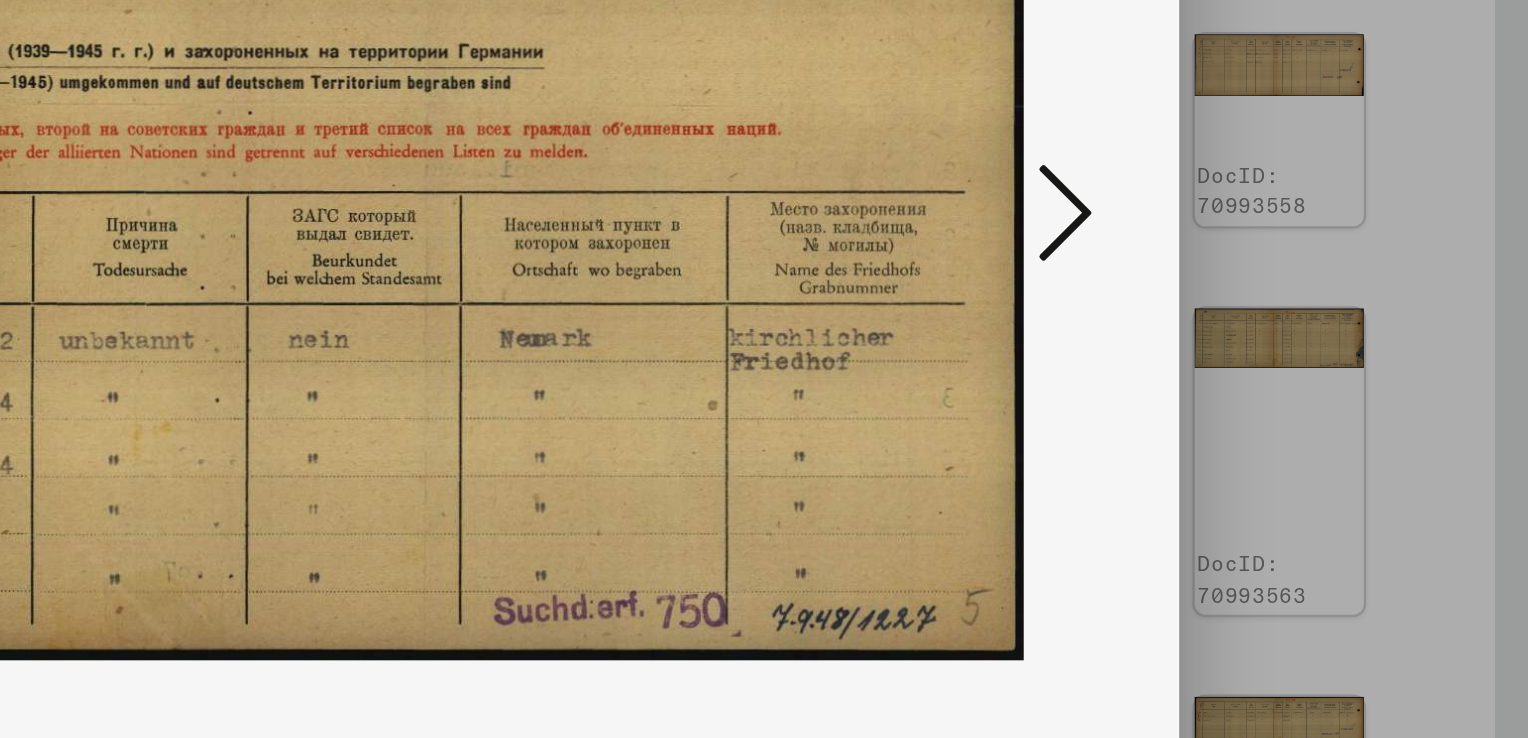 drag, startPoint x: 830, startPoint y: 432, endPoint x: 1061, endPoint y: 416, distance: 231.55345 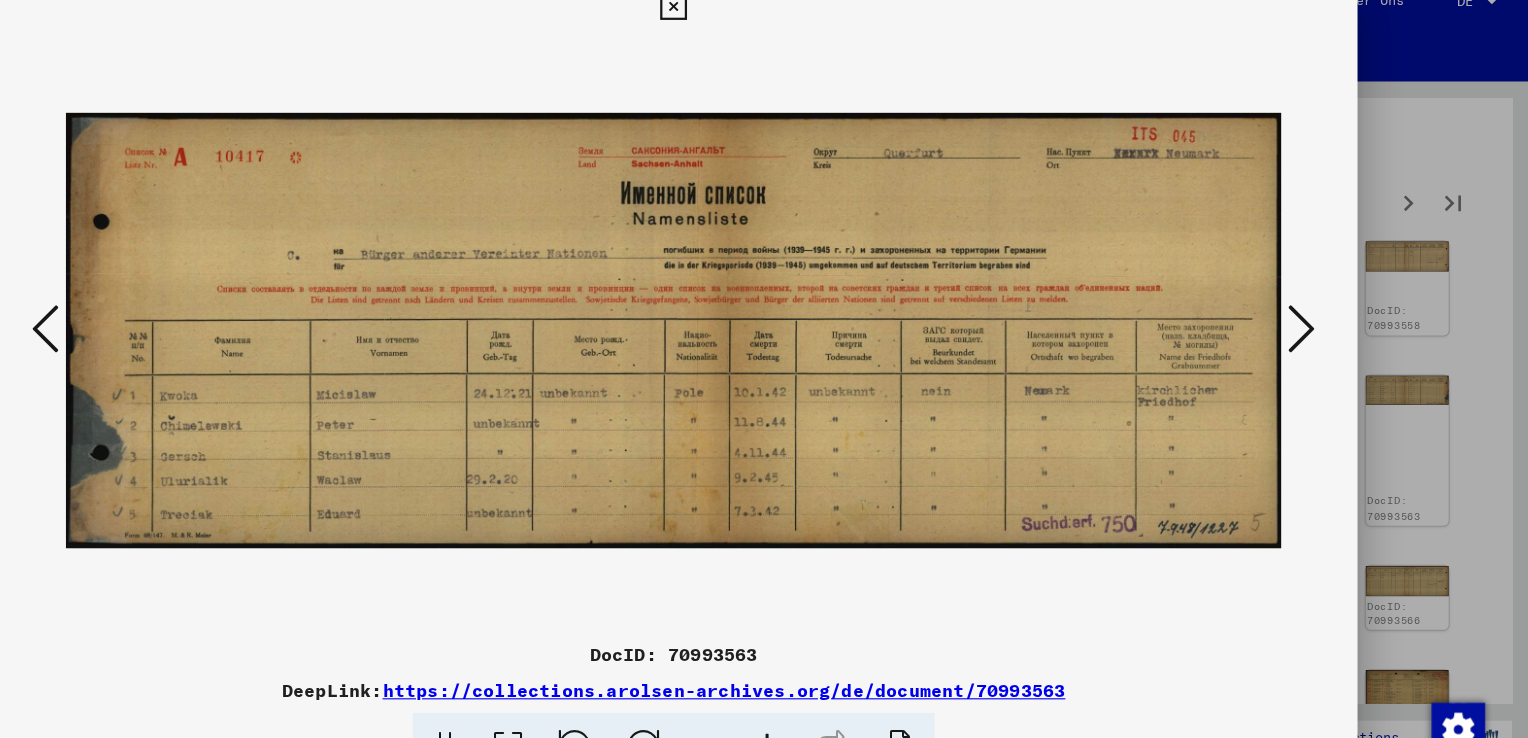 scroll, scrollTop: 0, scrollLeft: 0, axis: both 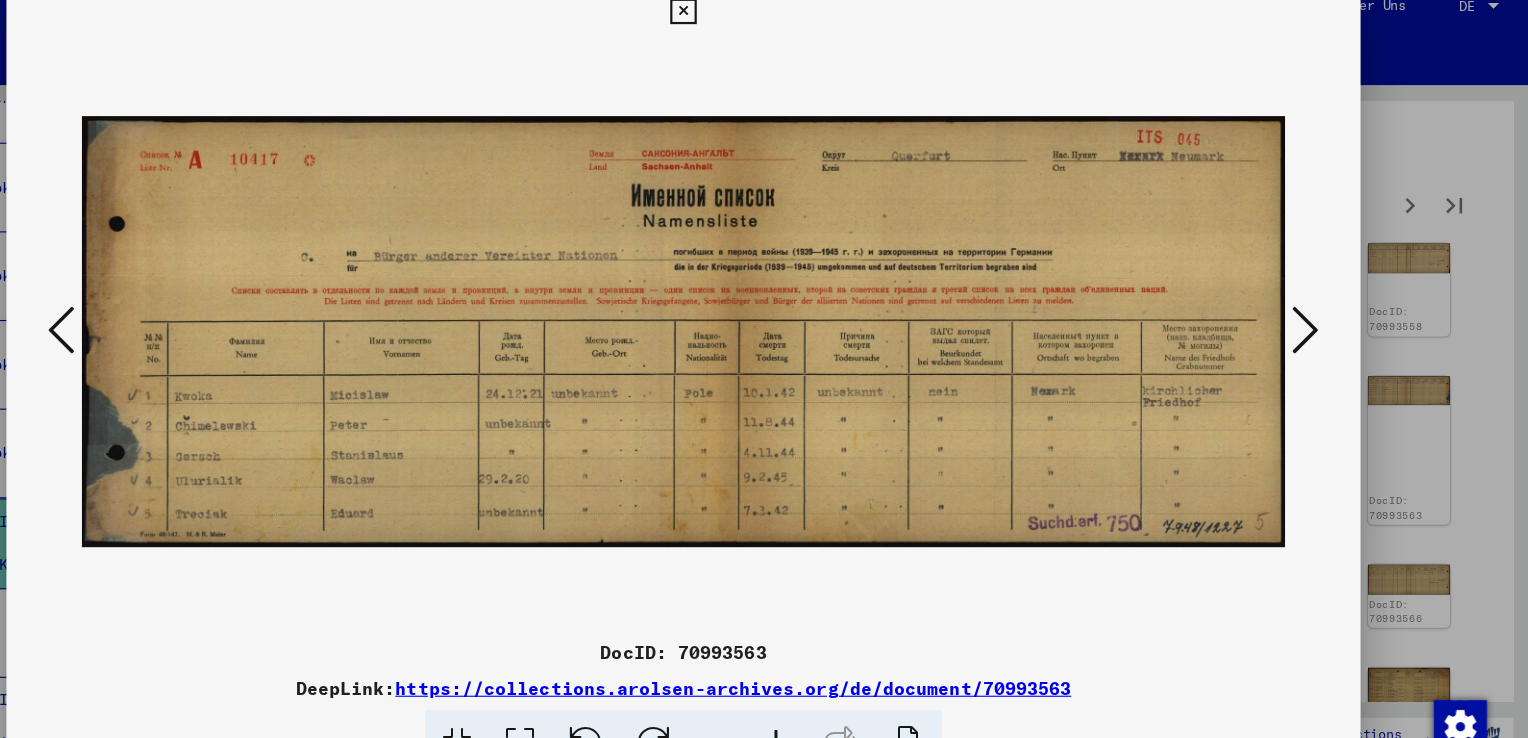 click at bounding box center [764, 319] 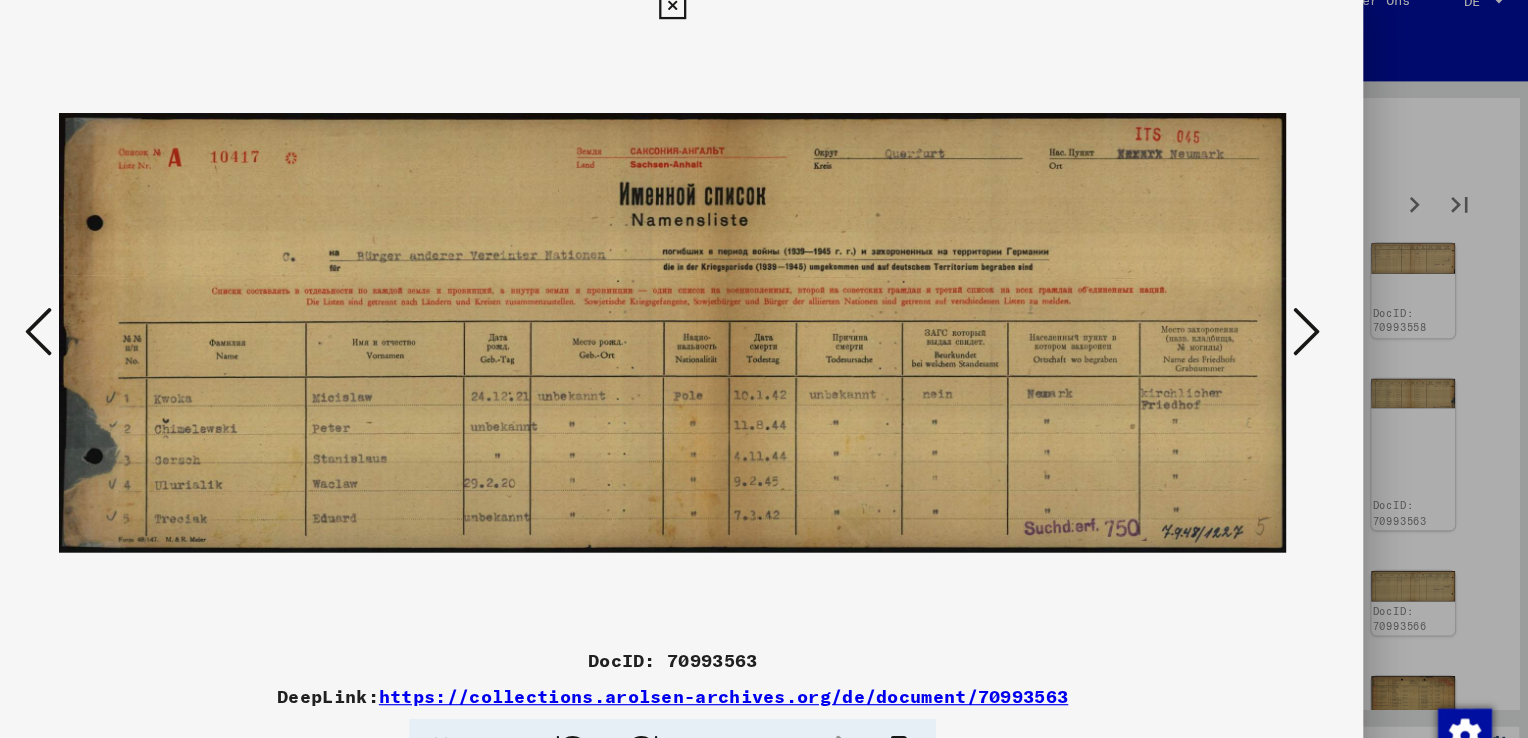 click at bounding box center (764, 319) 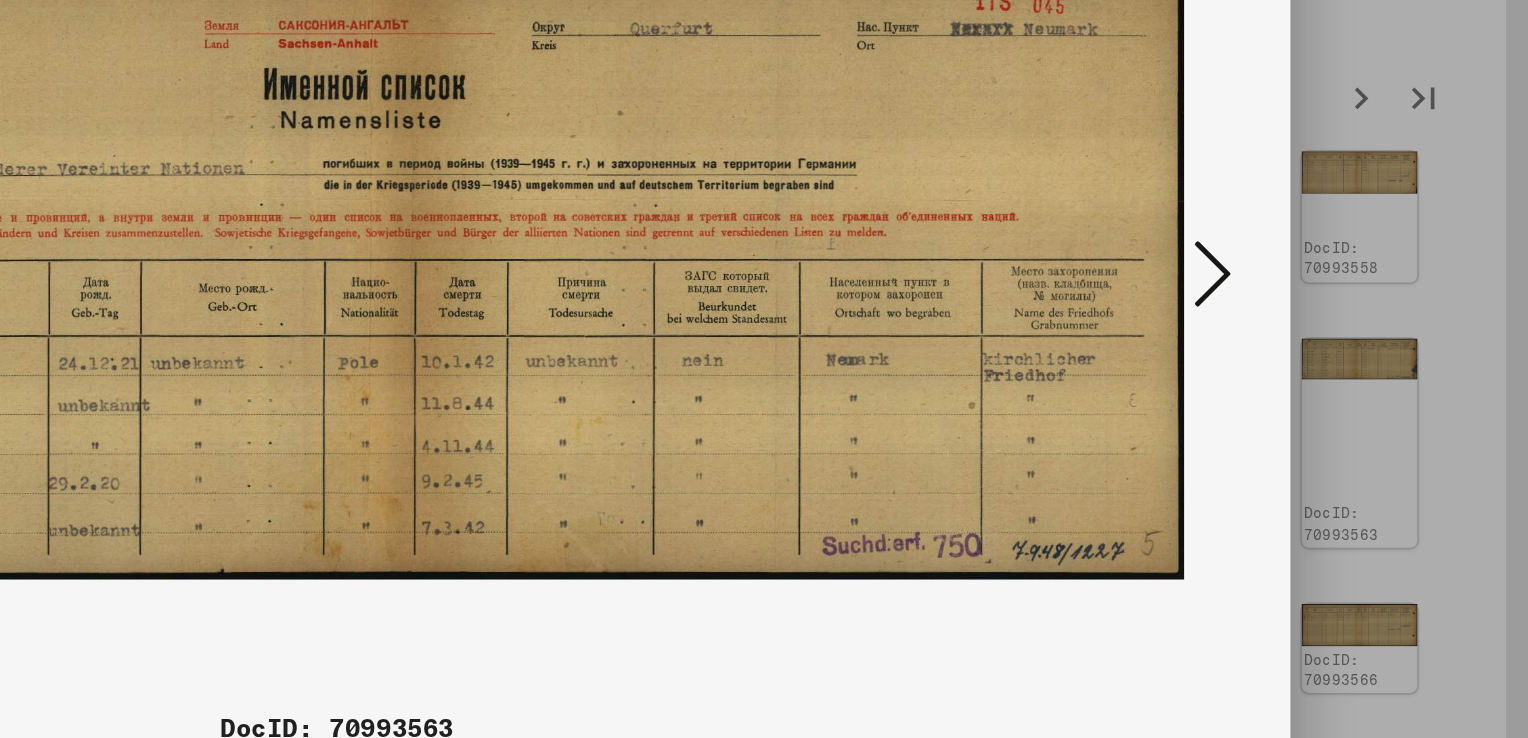 scroll, scrollTop: 0, scrollLeft: 0, axis: both 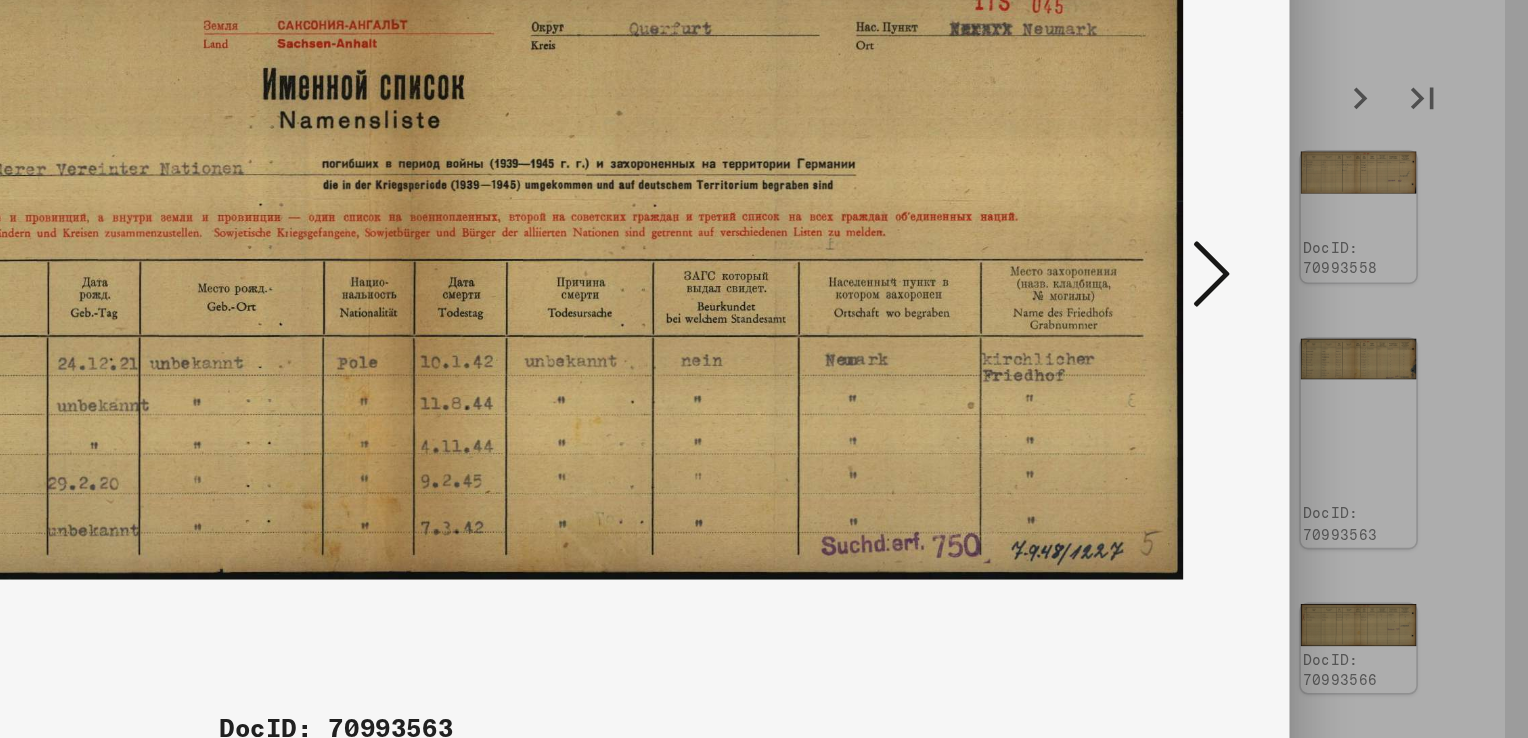 click at bounding box center [764, 319] 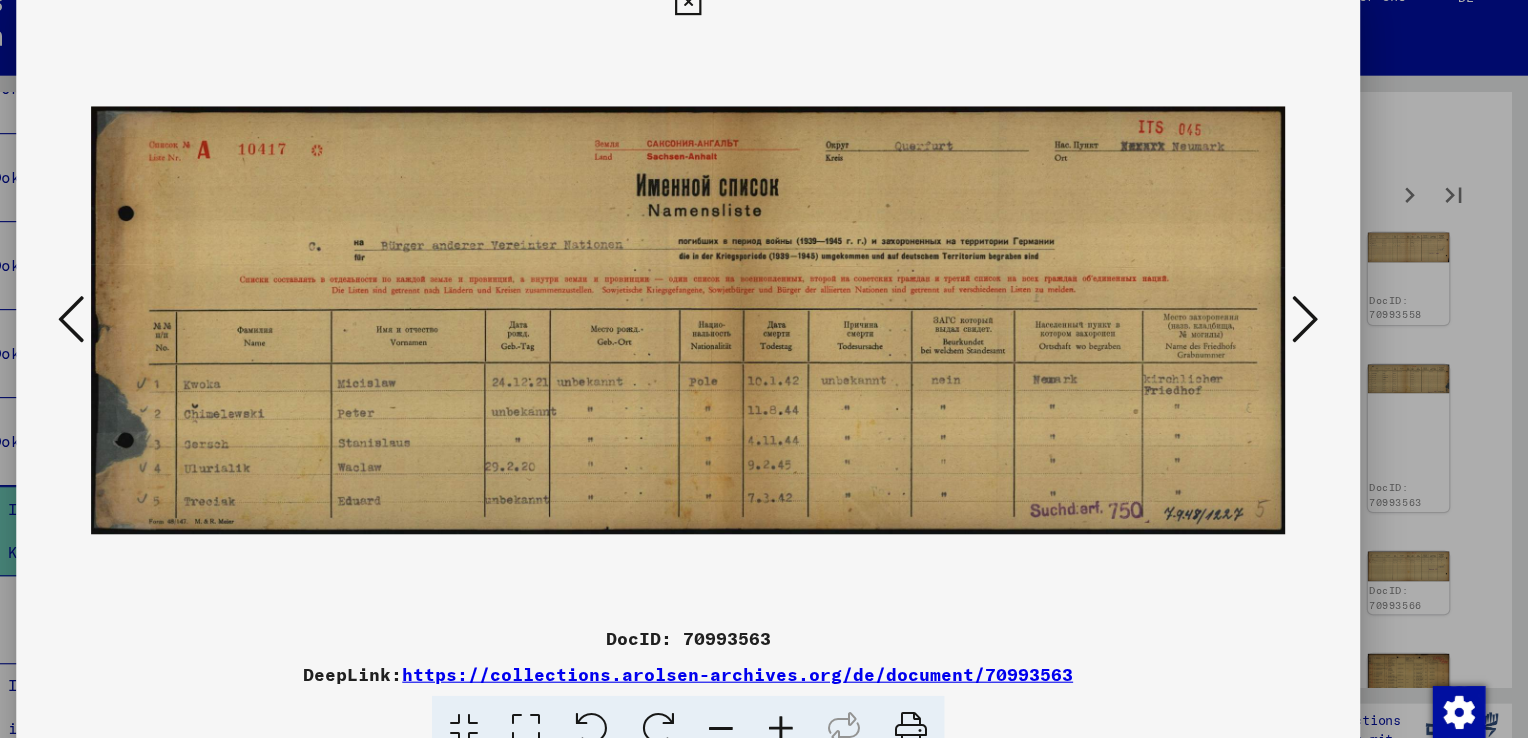 scroll, scrollTop: 0, scrollLeft: 0, axis: both 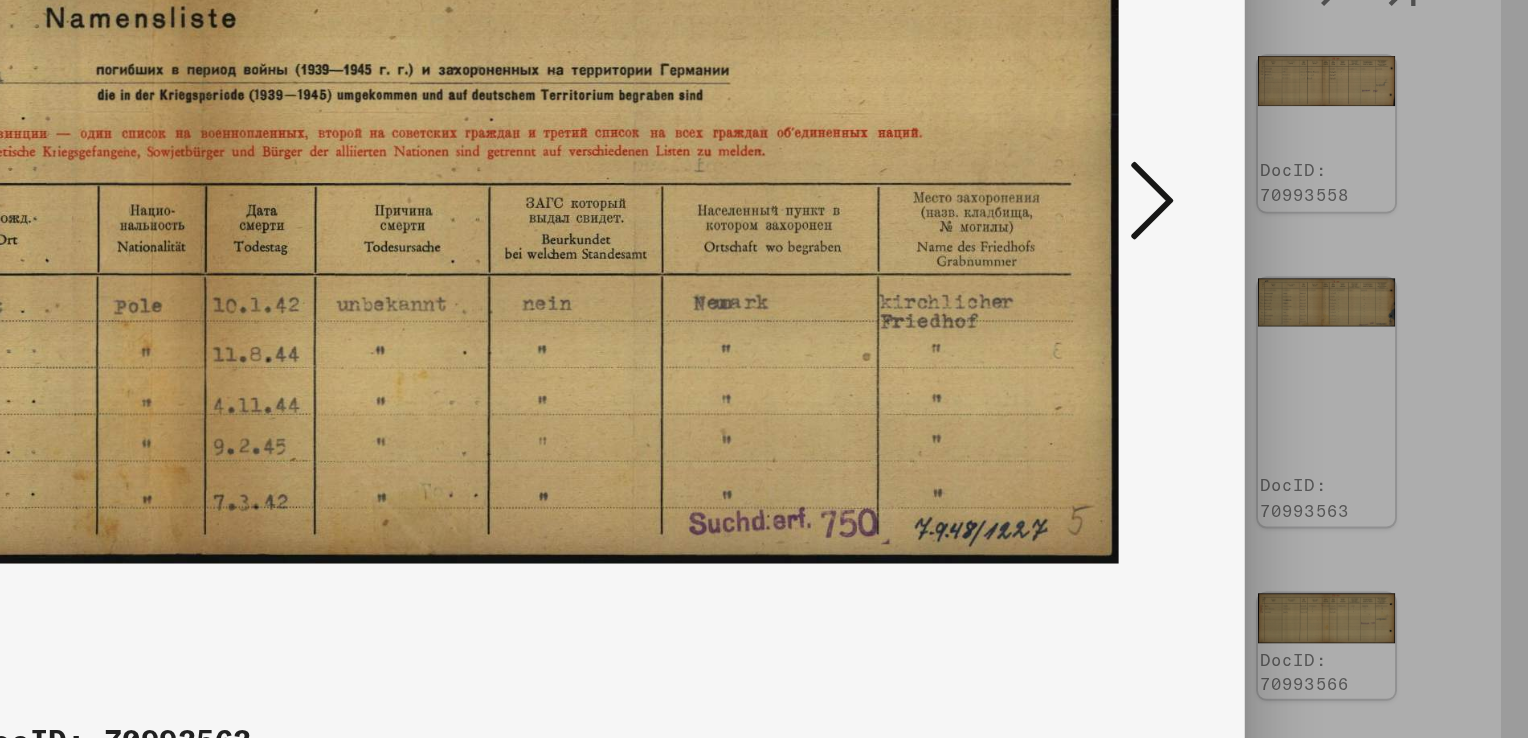 drag, startPoint x: 778, startPoint y: 463, endPoint x: 897, endPoint y: 462, distance: 119.0042 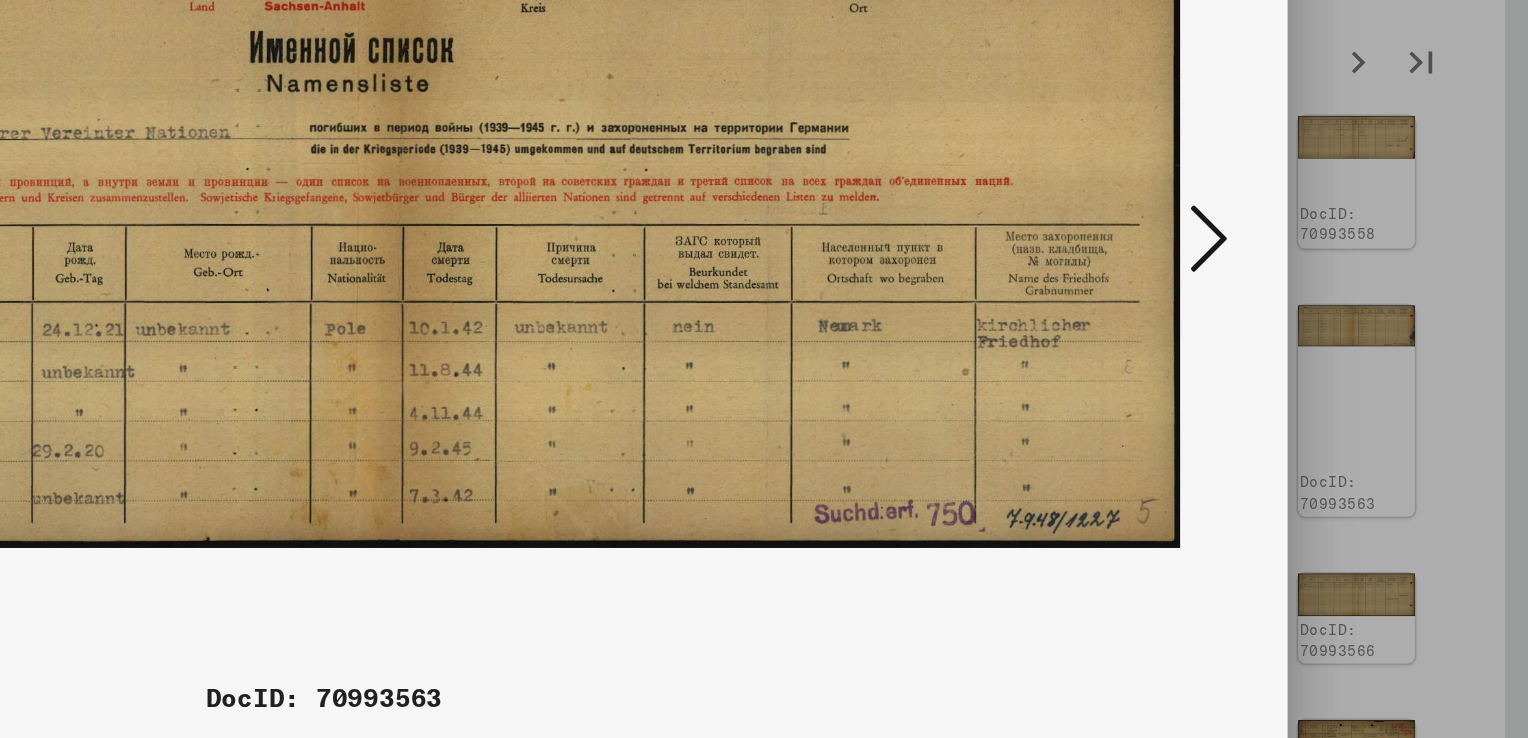 scroll, scrollTop: 0, scrollLeft: 0, axis: both 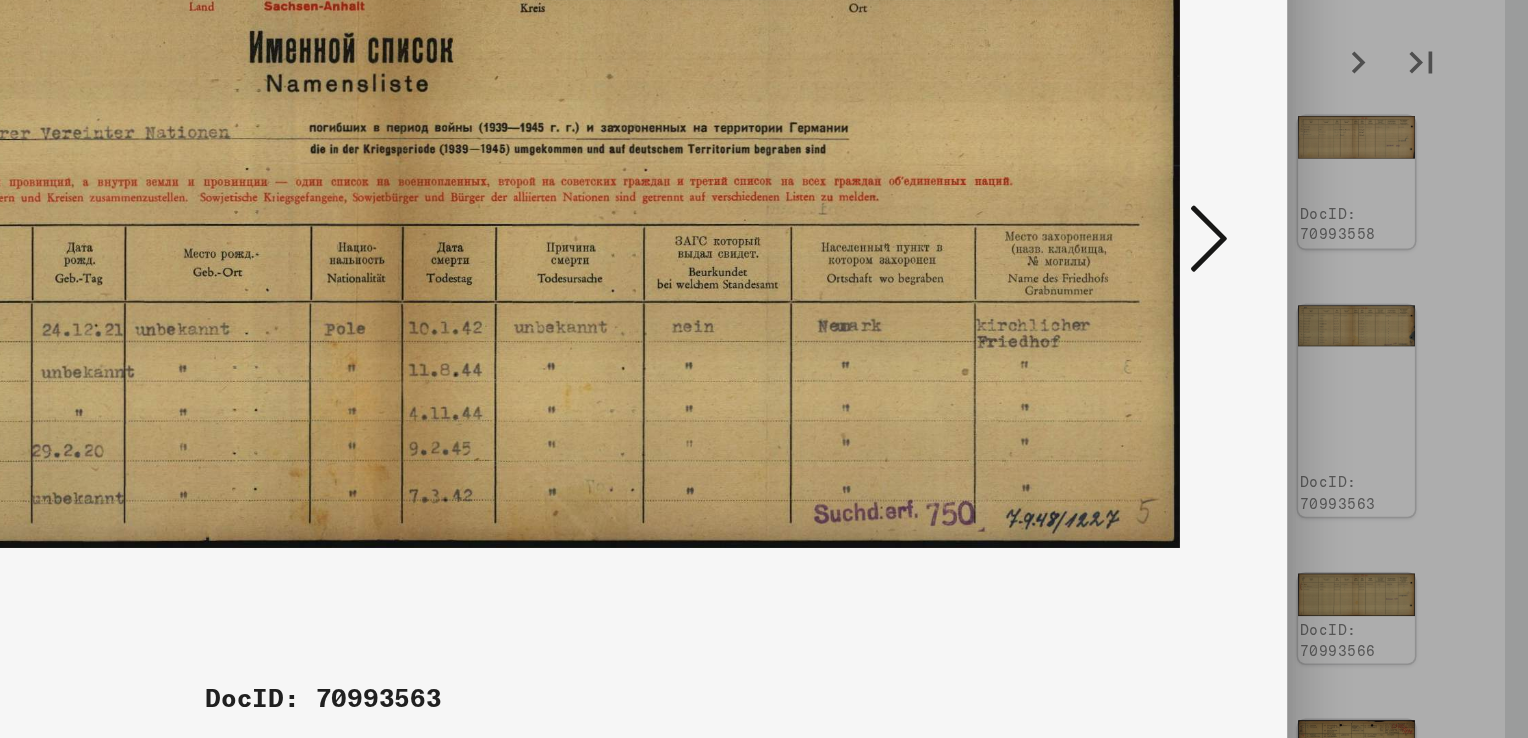 click at bounding box center [764, 319] 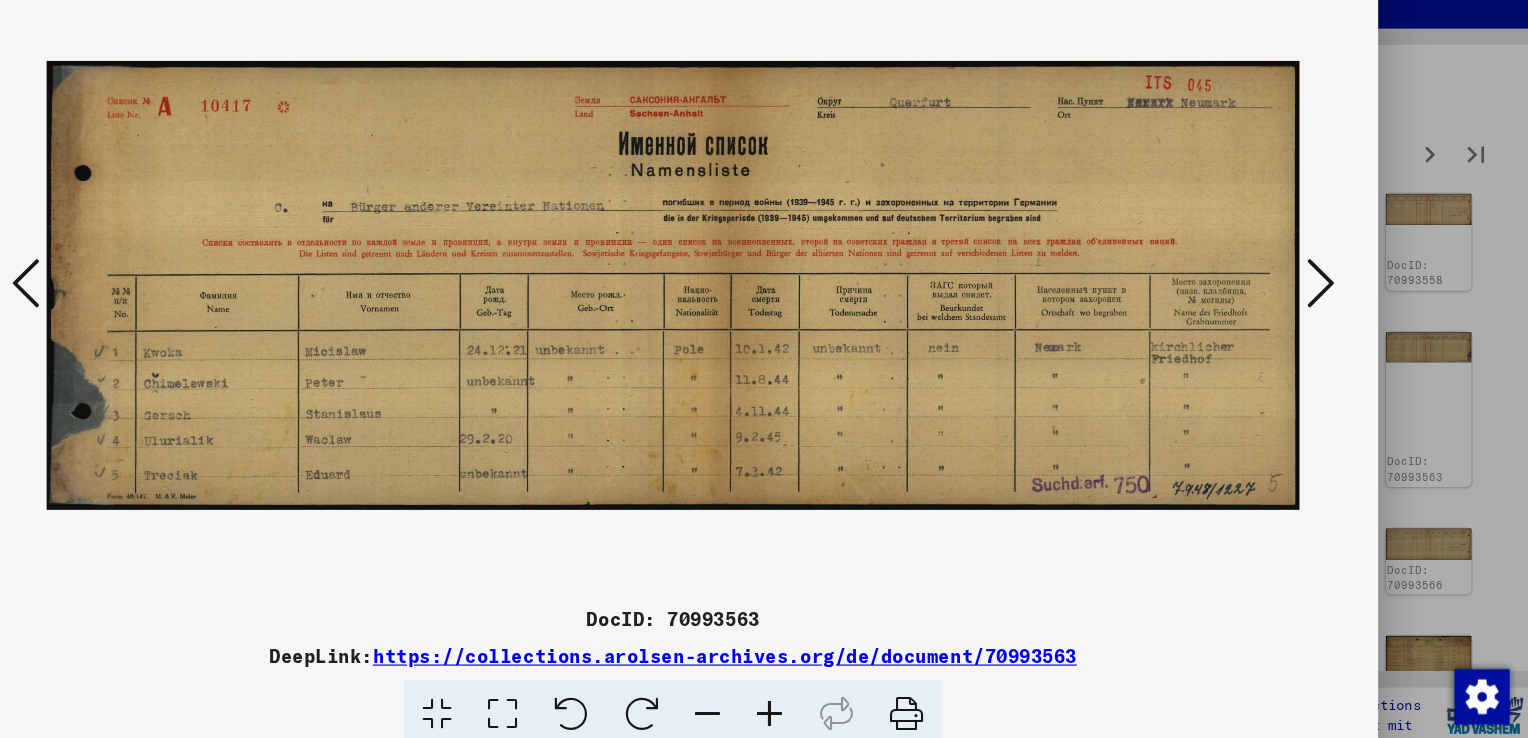 click at bounding box center (764, 319) 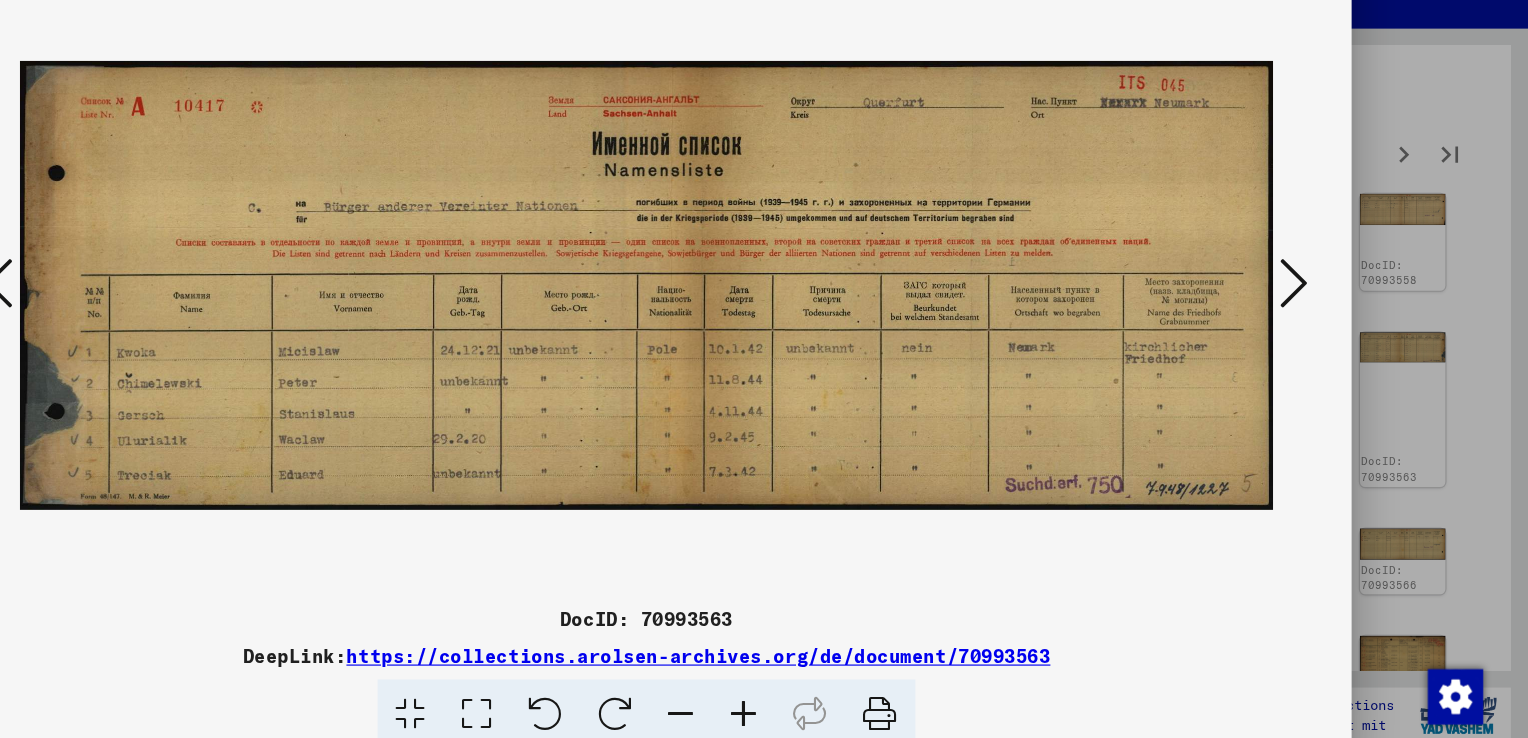 scroll, scrollTop: 0, scrollLeft: 0, axis: both 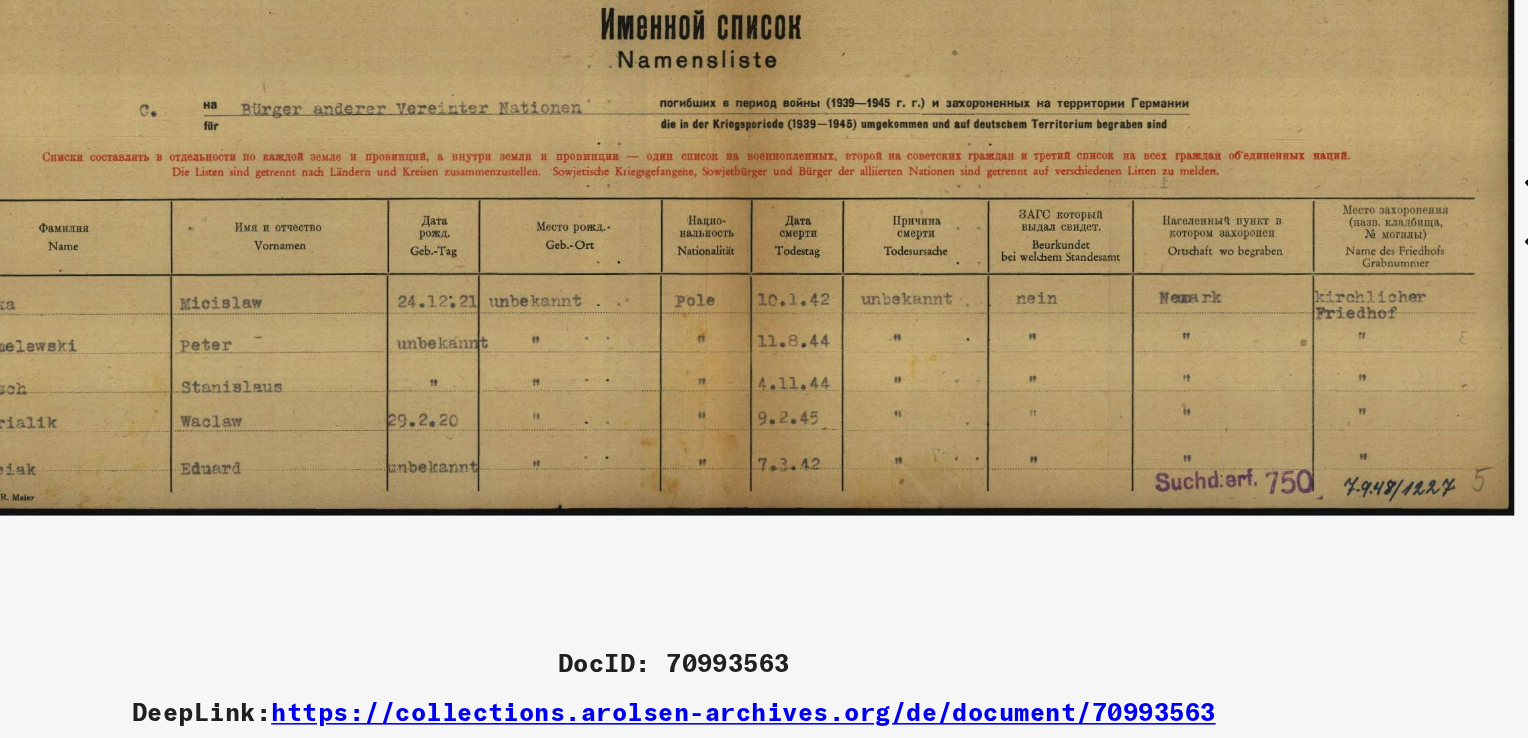 drag, startPoint x: 763, startPoint y: 477, endPoint x: 551, endPoint y: 477, distance: 212 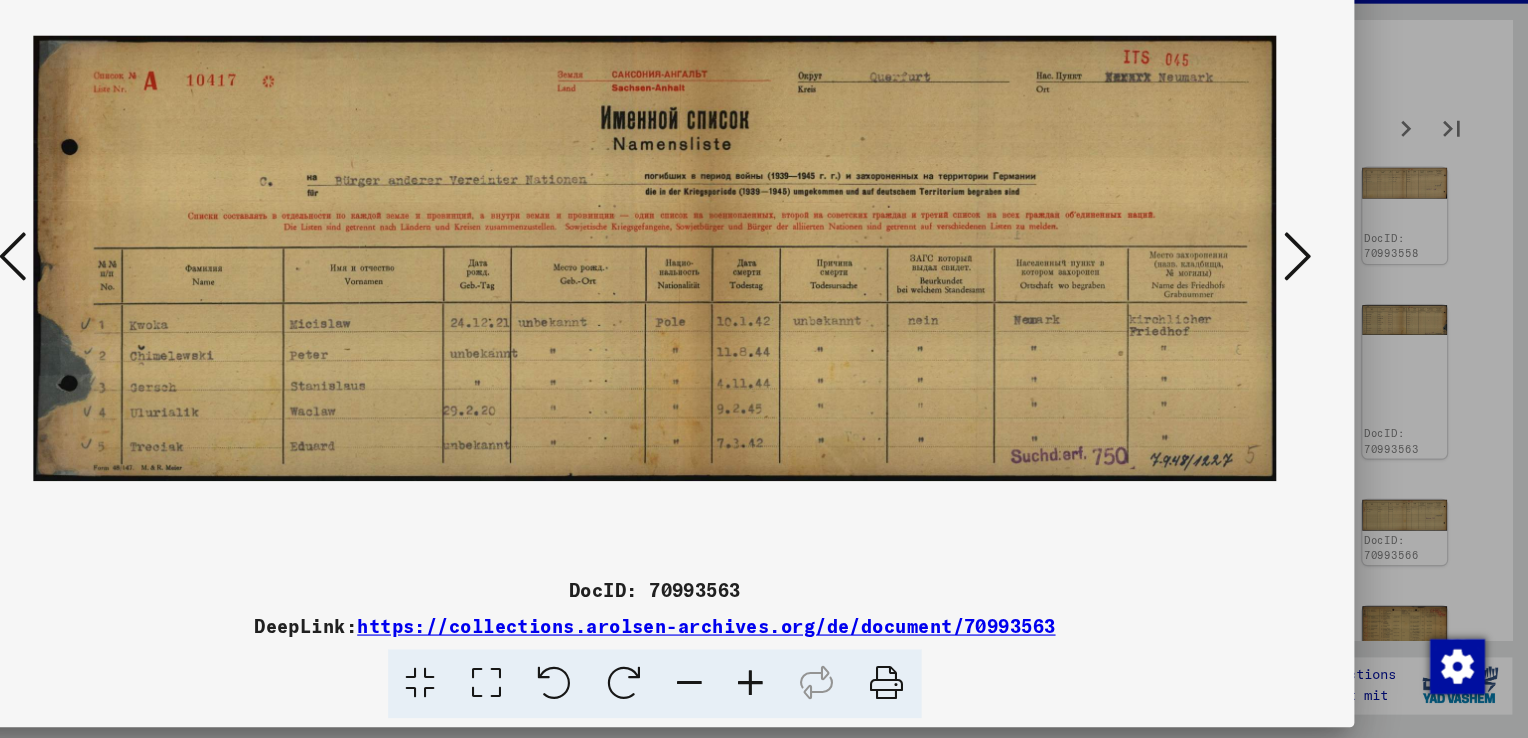click at bounding box center (764, 319) 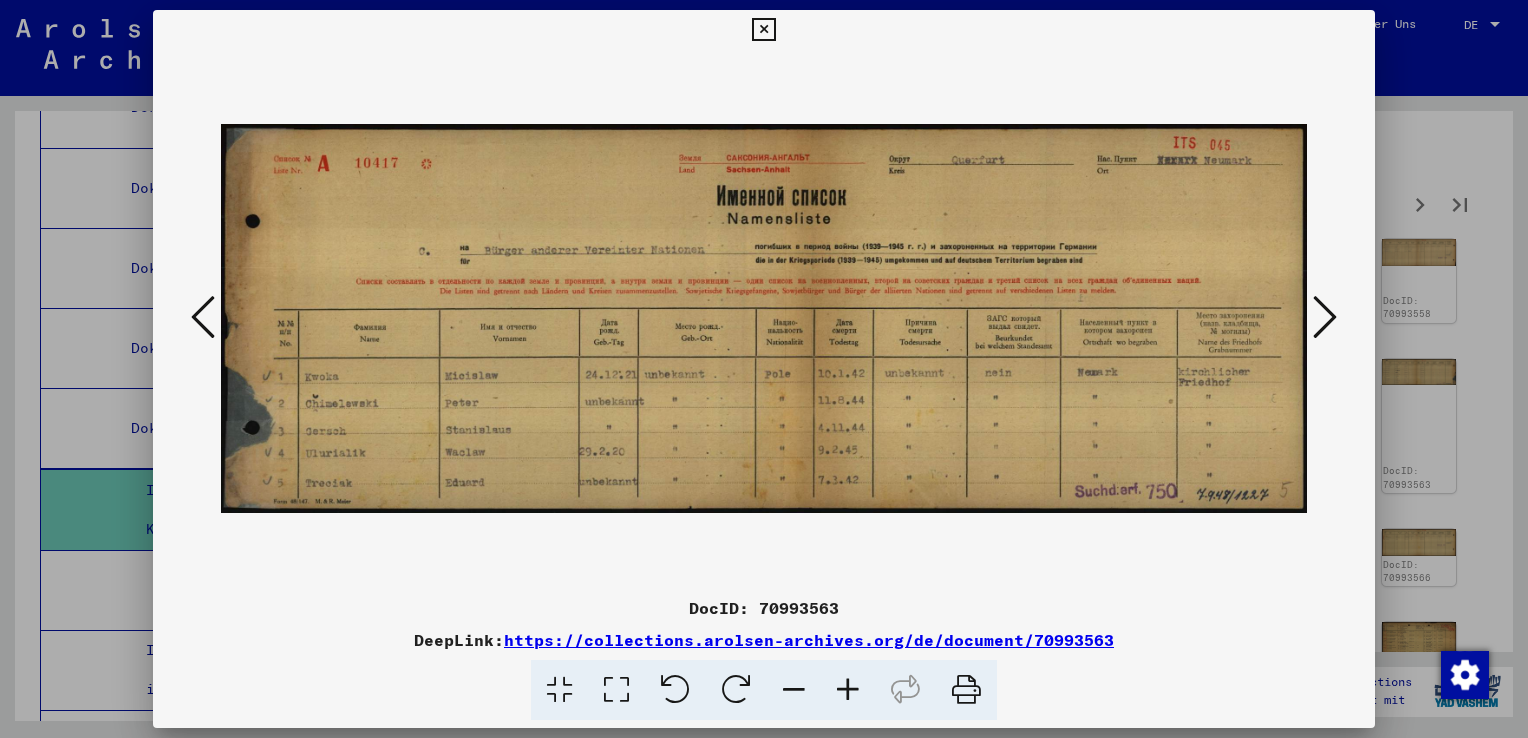 click at bounding box center [1325, 317] 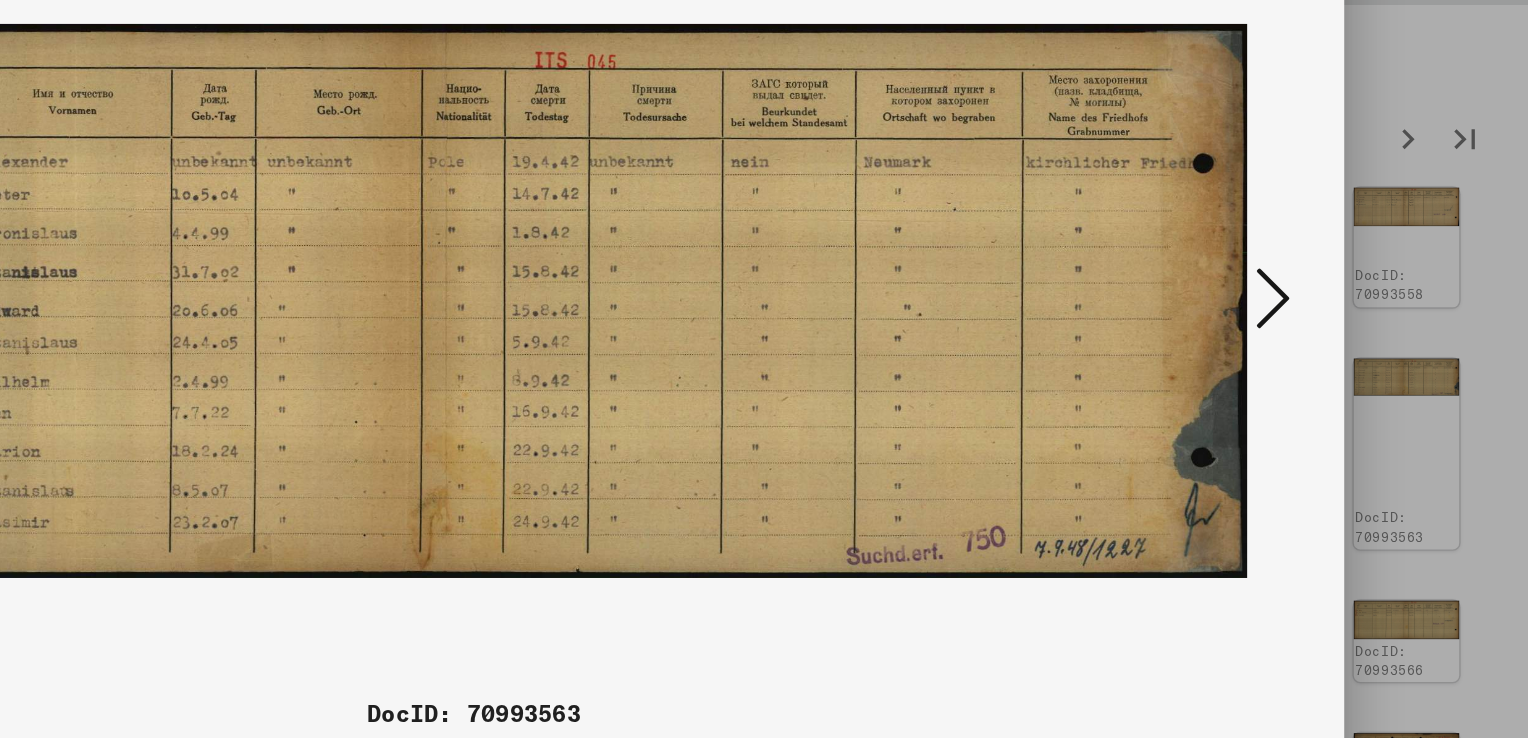 scroll, scrollTop: 0, scrollLeft: 0, axis: both 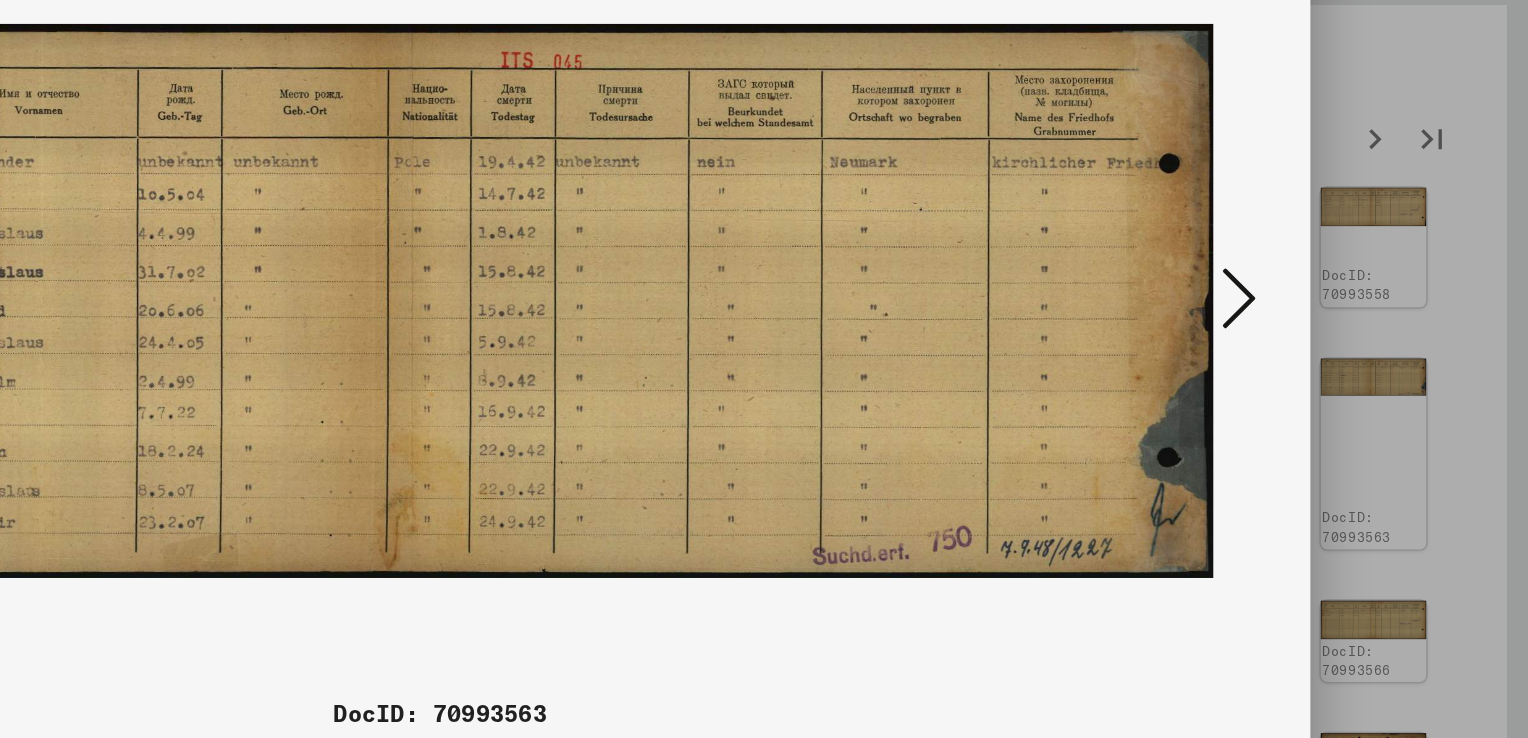click at bounding box center [764, 319] 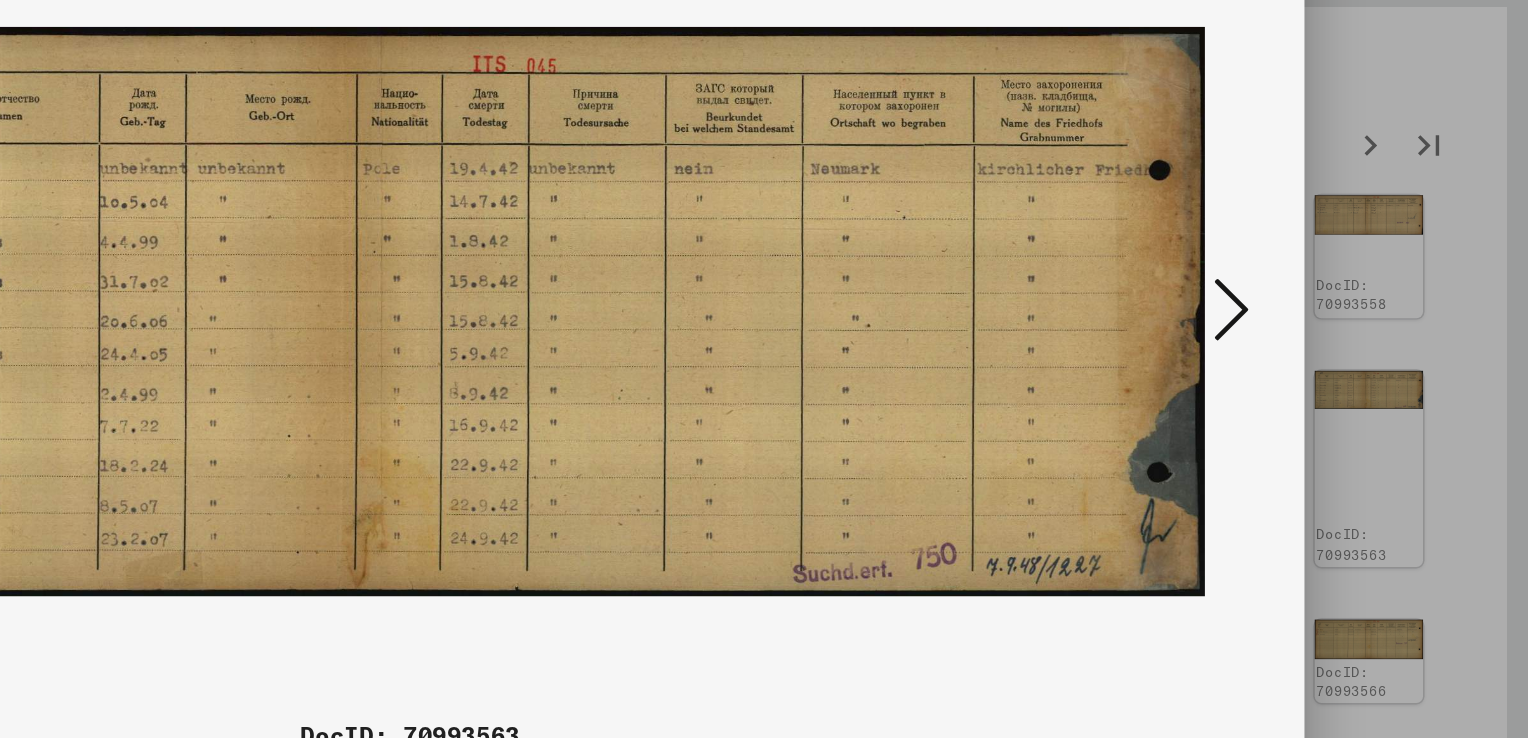 scroll, scrollTop: 0, scrollLeft: 0, axis: both 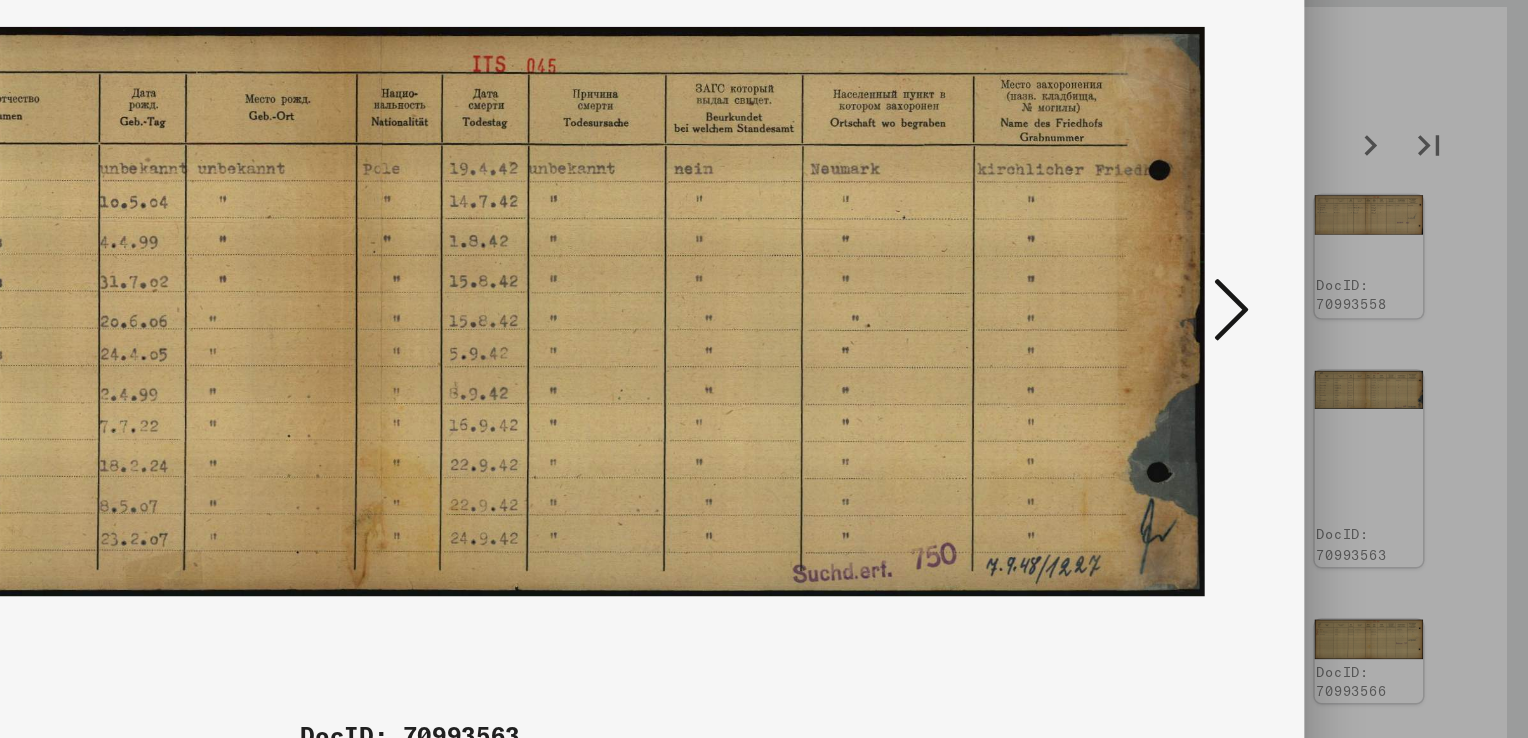 click at bounding box center [764, 319] 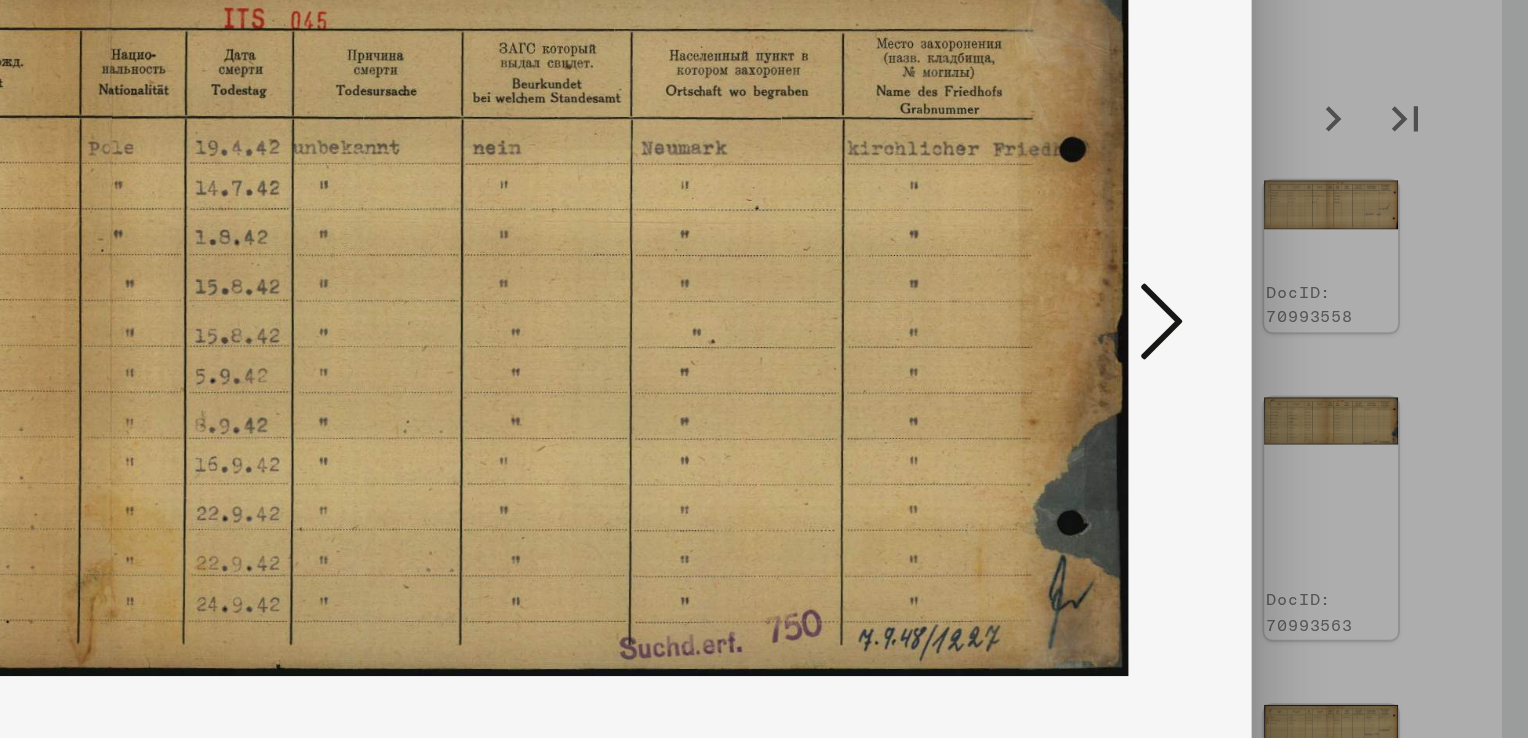 scroll, scrollTop: 0, scrollLeft: 0, axis: both 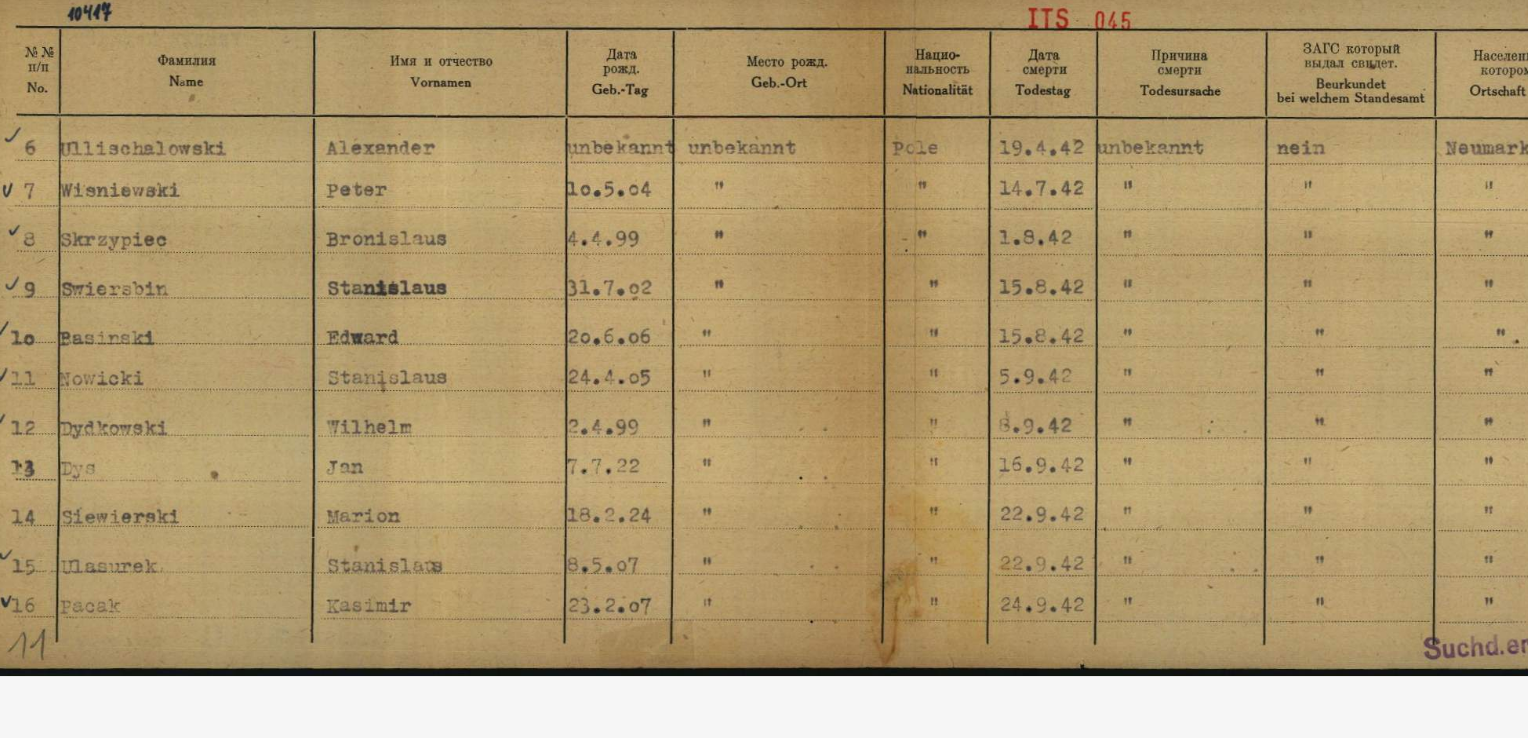 drag, startPoint x: 471, startPoint y: 288, endPoint x: 454, endPoint y: 288, distance: 17 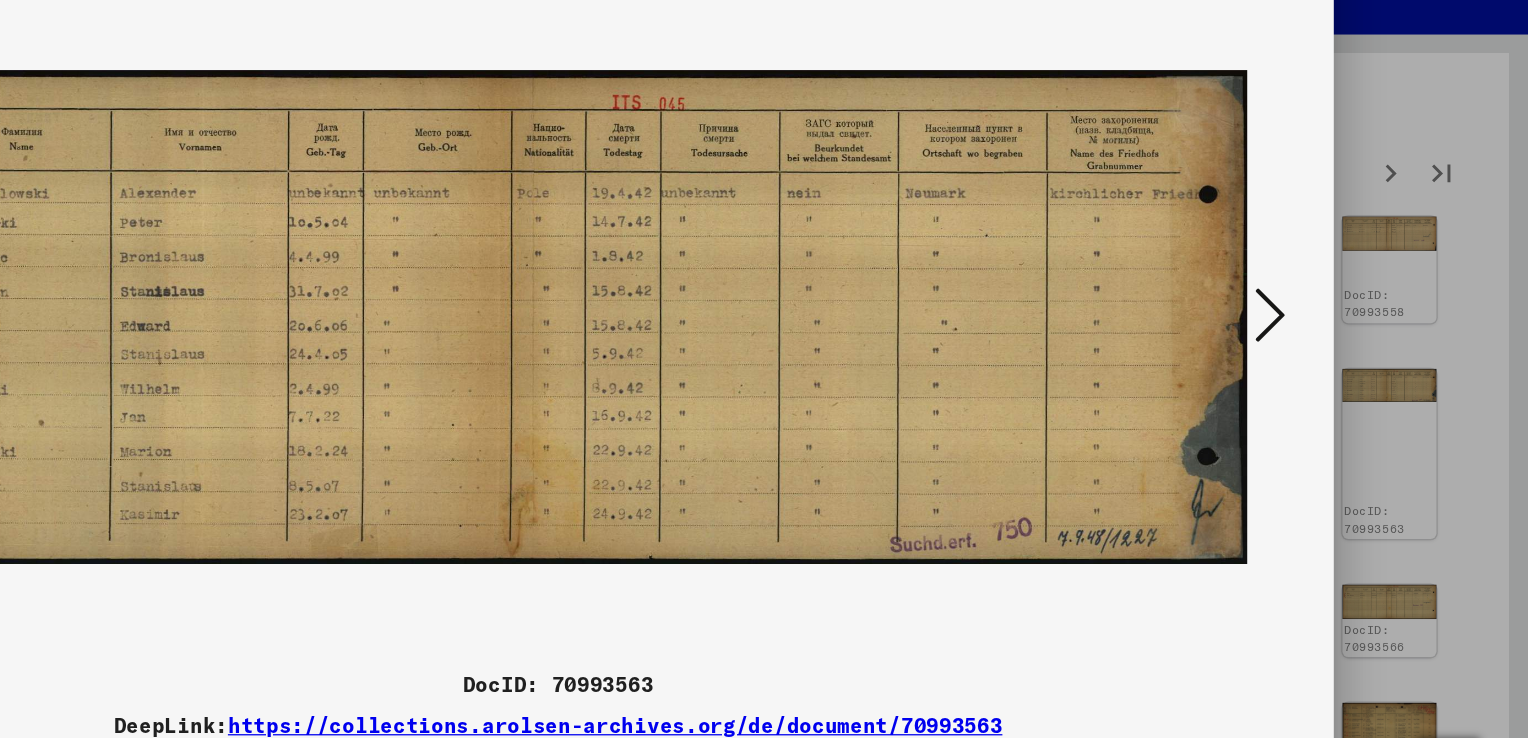 scroll, scrollTop: 0, scrollLeft: 0, axis: both 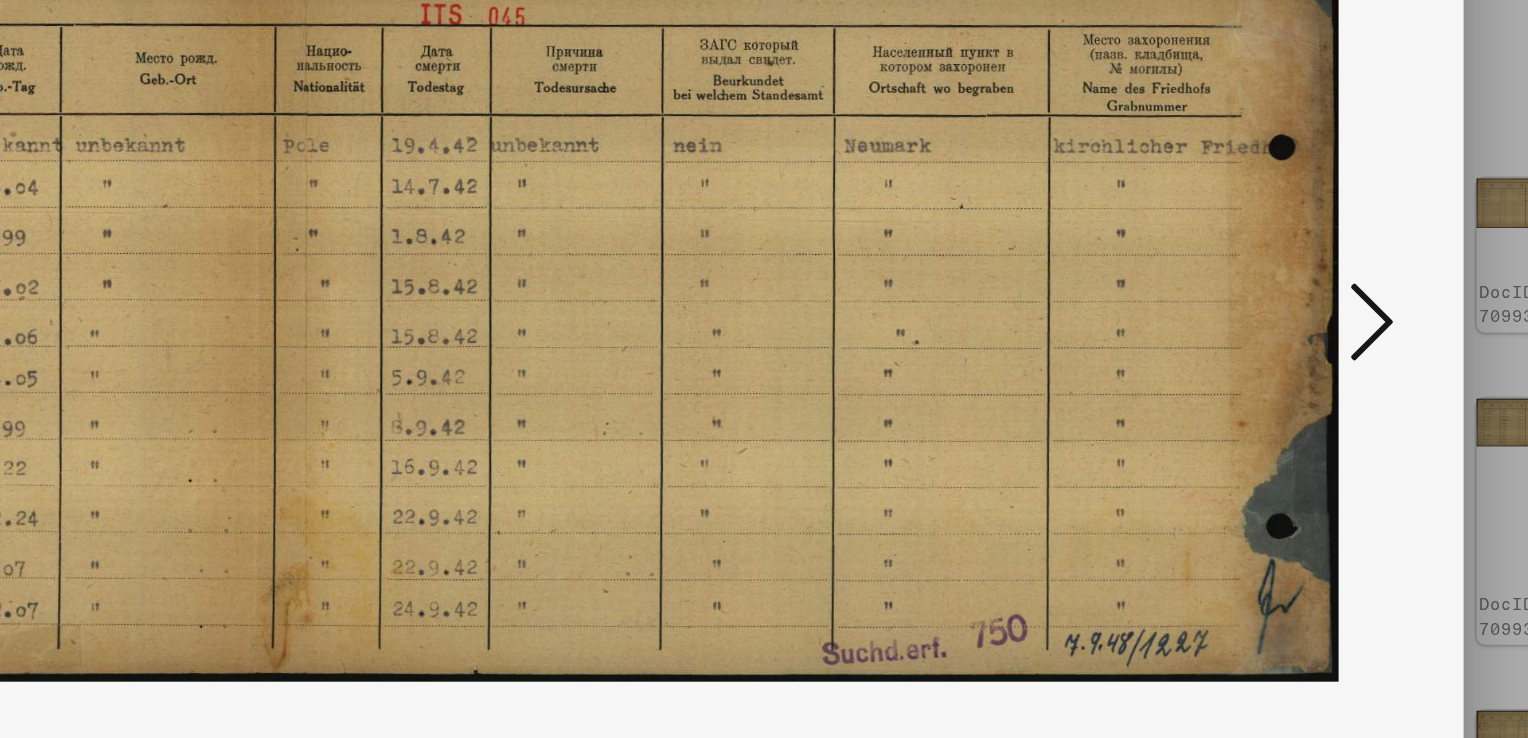 click at bounding box center (764, 319) 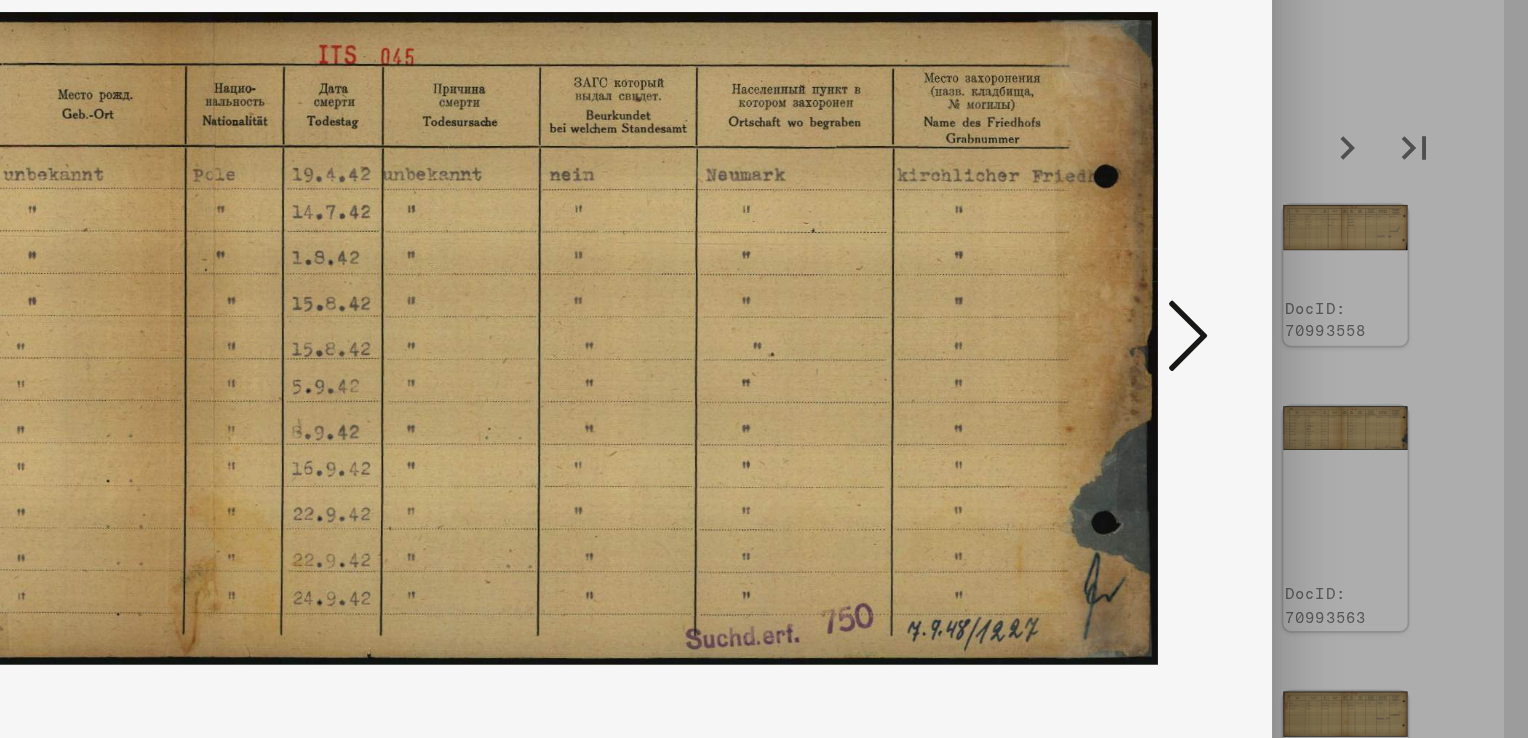 click at bounding box center [764, 319] 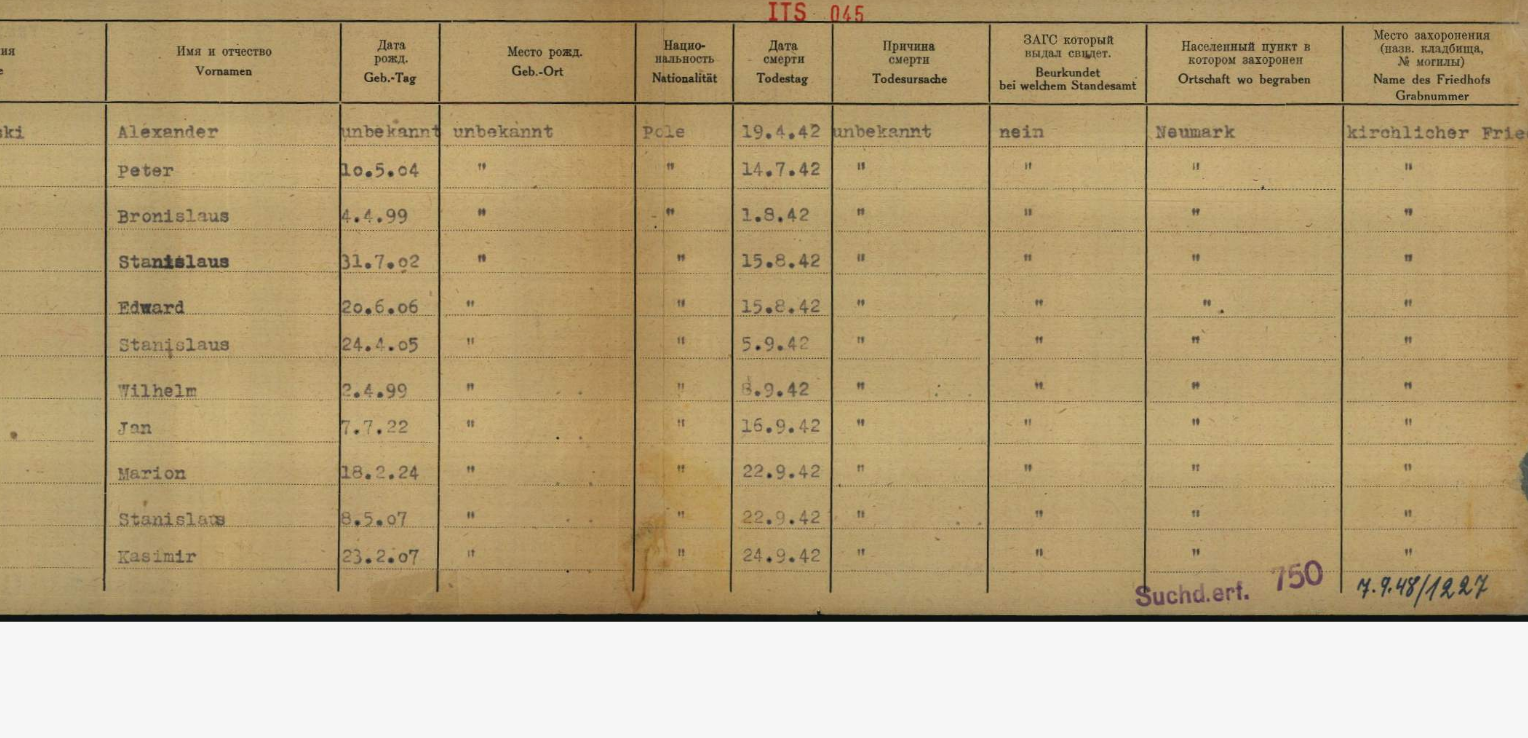 click at bounding box center (764, 319) 